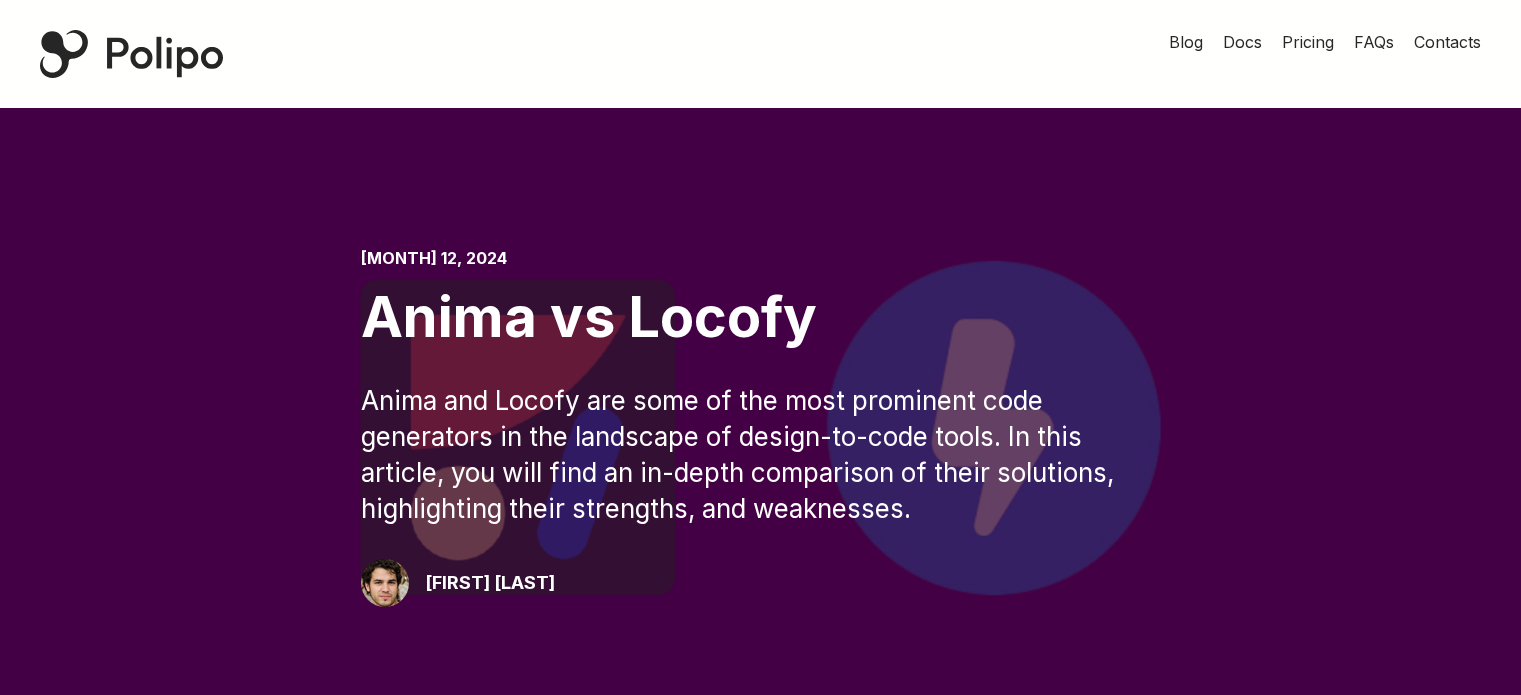 scroll, scrollTop: 294, scrollLeft: 0, axis: vertical 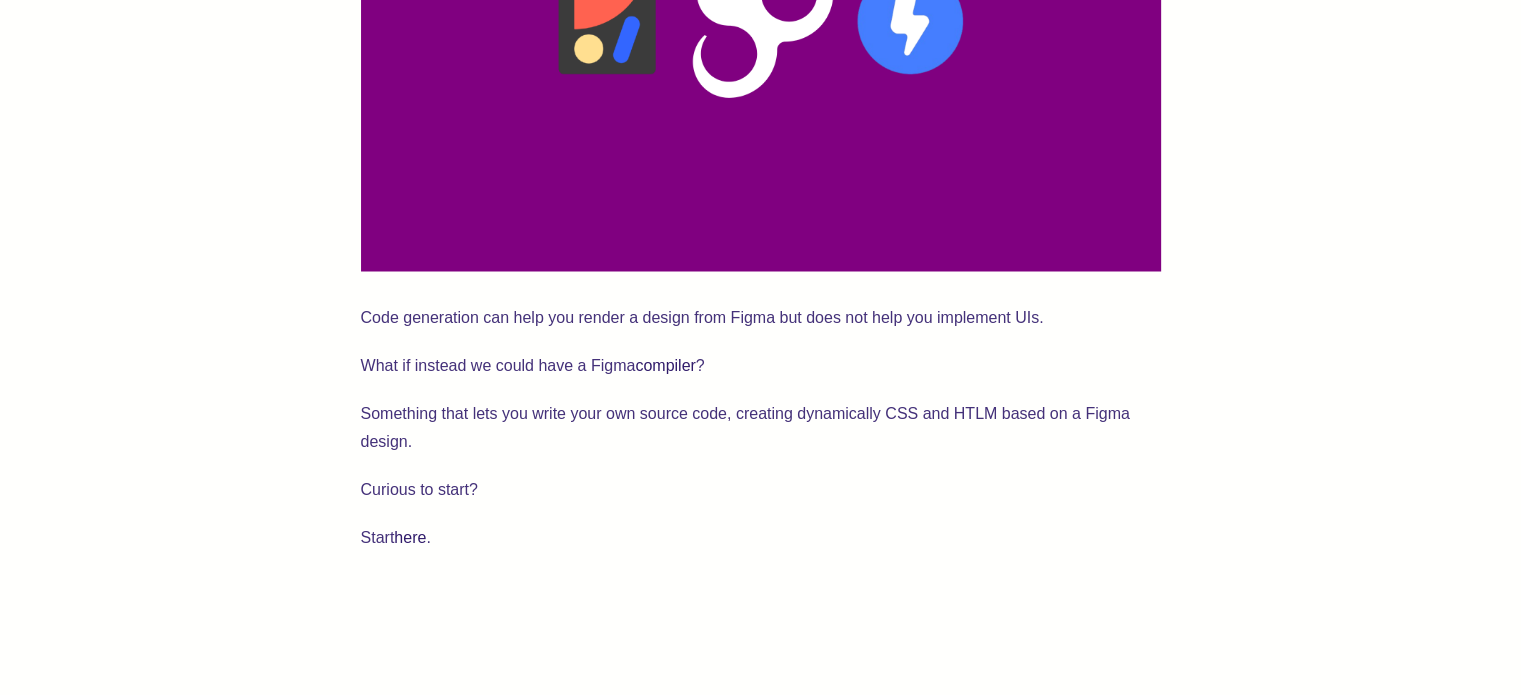 click on "Code generation can help you render a design from Figma but does not help you implement UIs." at bounding box center [761, 317] 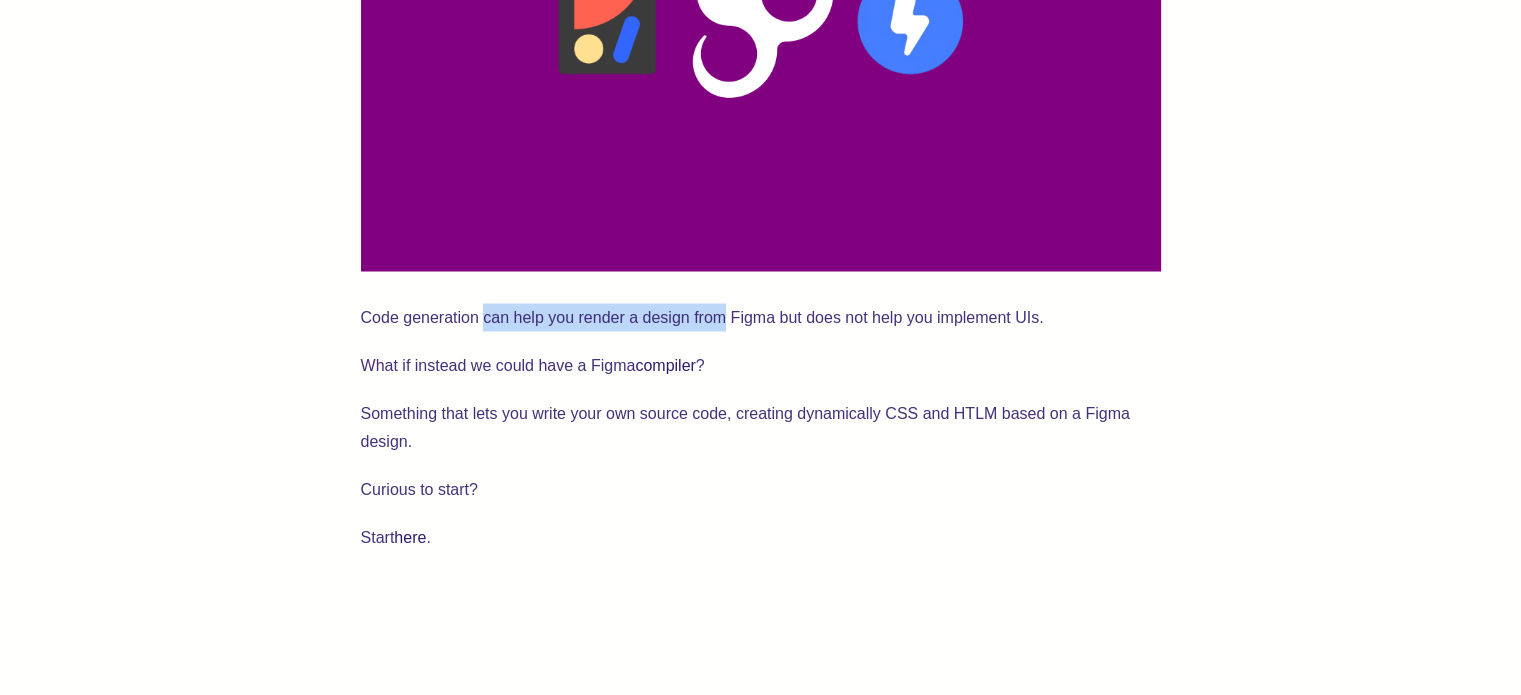drag, startPoint x: 492, startPoint y: 318, endPoint x: 698, endPoint y: 317, distance: 206.00243 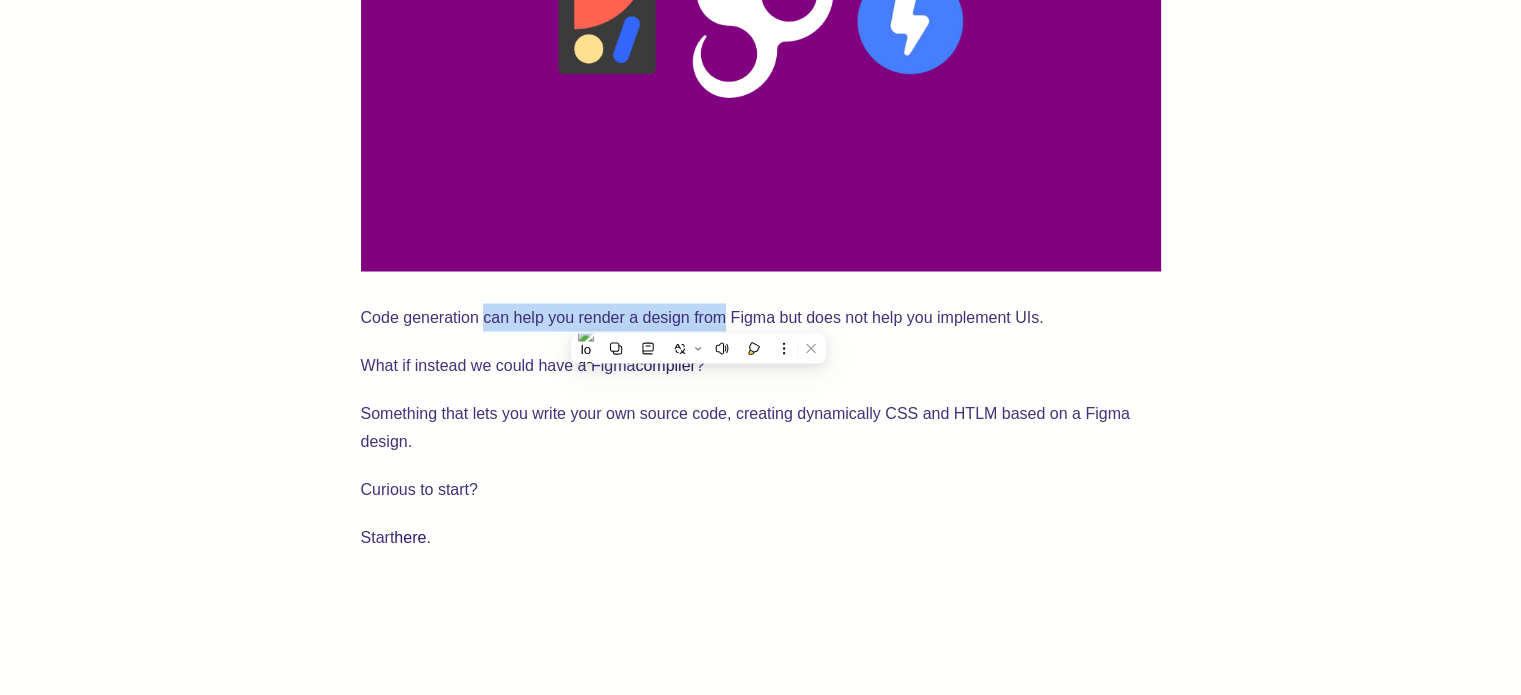 click on "Code generation can help you render a design from Figma but does not help you implement UIs." at bounding box center [761, 317] 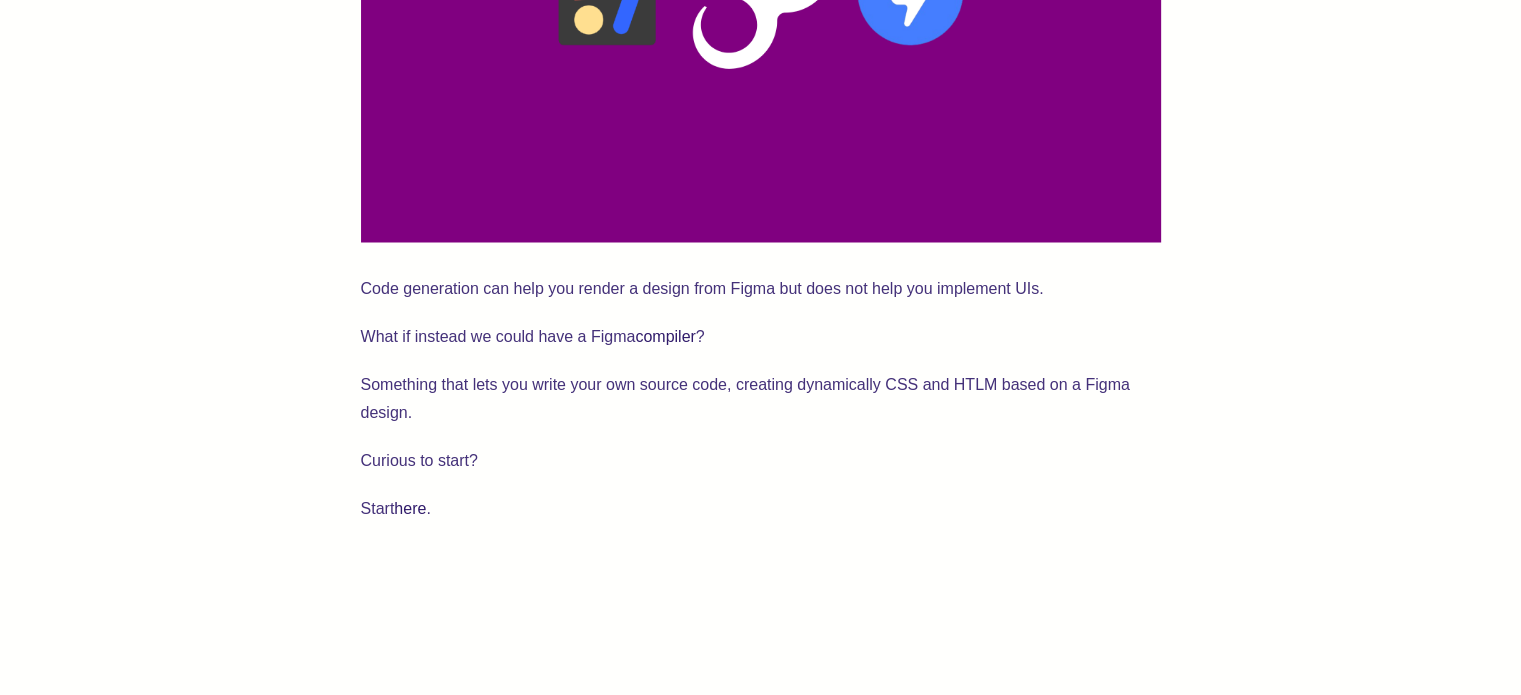 scroll, scrollTop: 3542, scrollLeft: 0, axis: vertical 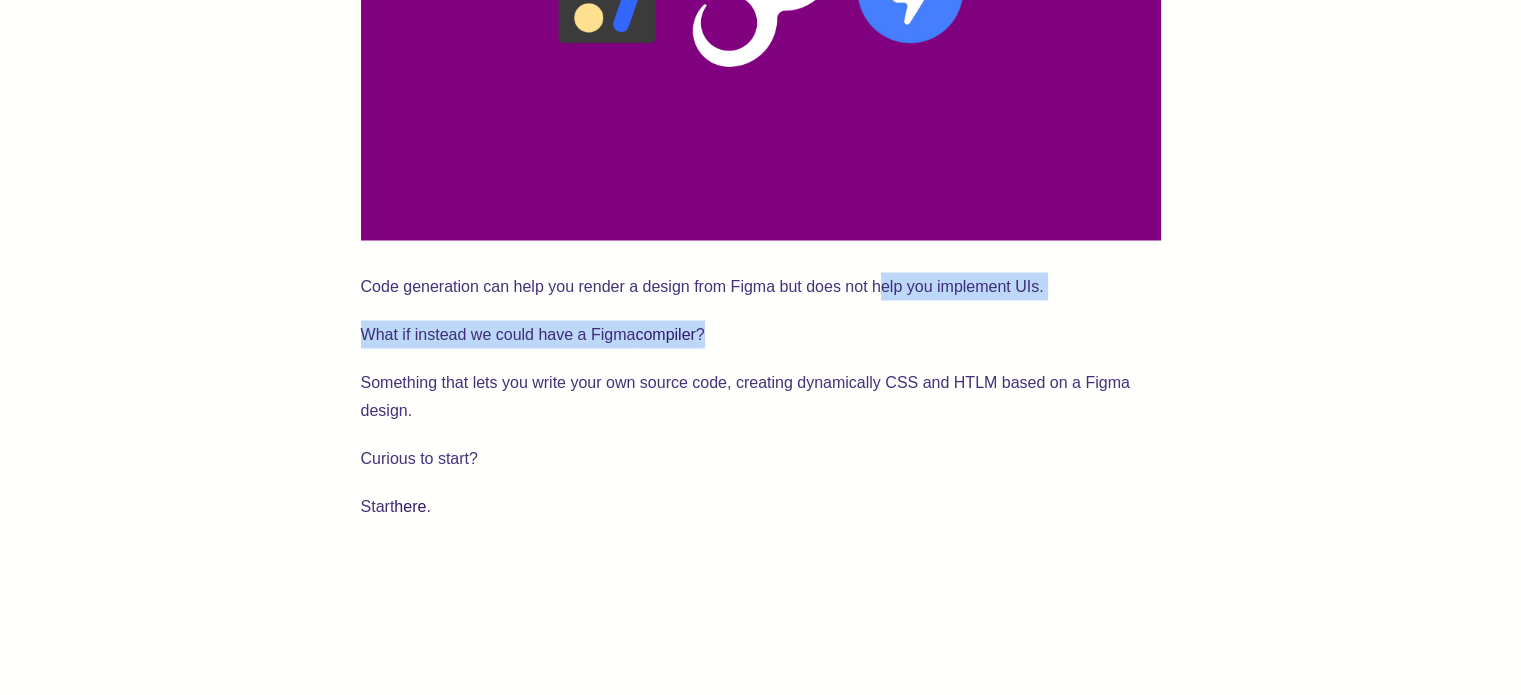 drag, startPoint x: 884, startPoint y: 281, endPoint x: 934, endPoint y: 313, distance: 59.36329 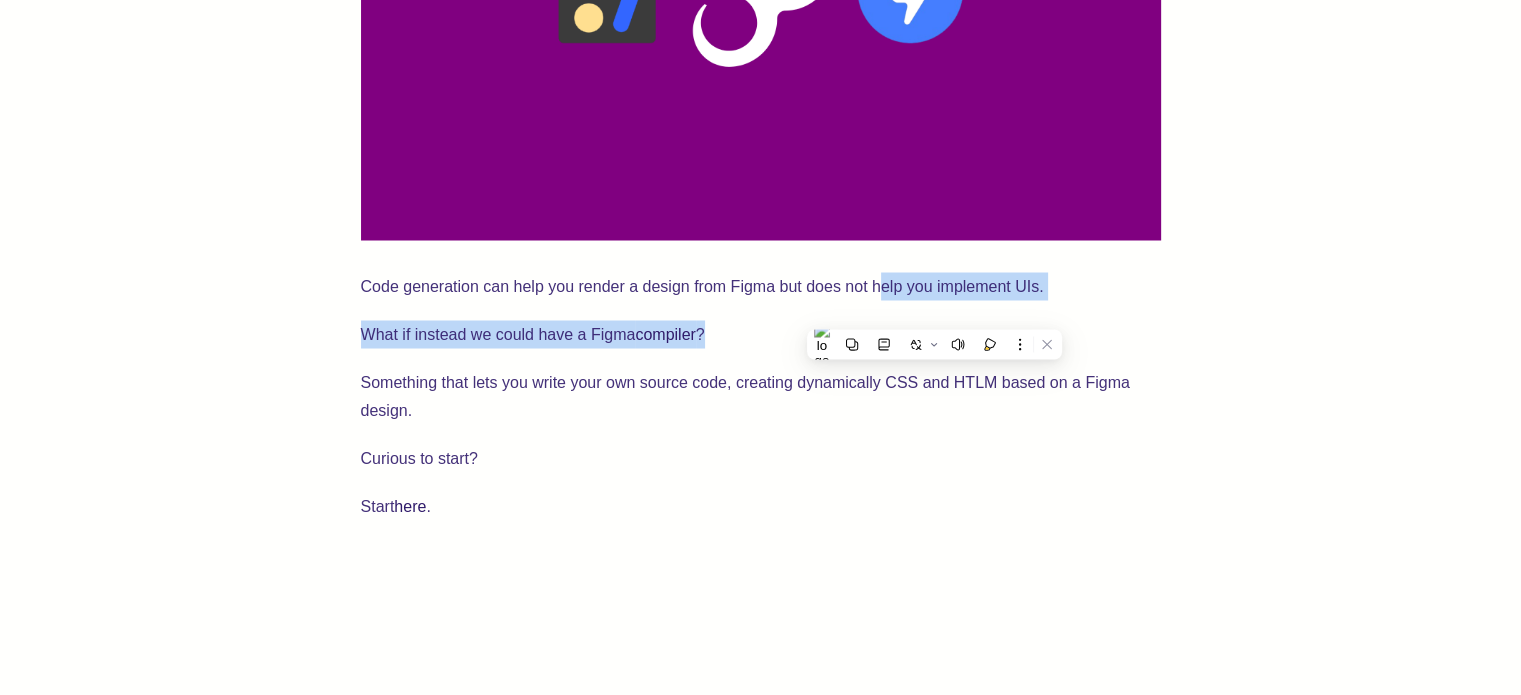 click on "Anima  and  Locofy  are two popular design-to-code tools, each with its own strengths and unique features. This comparison breaks down what they offer, and how they differ to help you decide which is the best for you to use. Overview of Anima Anima is a solid platform designed to convert design files from Figma and Adobe XD into high-quality code. Key features include: -  High-Fidelity Prototyping : Anima allows users to create interactive prototypes that closely mimic the final product, facilitating better communication between designers and developers. -  Automated Code Generation : The AI-powered platform can generate React source code (and the deriving HTML, CSS) from design files, that needs to be reworked by the engineers. -  Integration with Design Tools : Anima integrates with the most popular design tools: Figma and Adobe XD. -  Customization Options : Users can customize the generated source code to (and oftentimes will need to), to make sure that it fits the existing code base and is functional. -" at bounding box center (761, -1097) 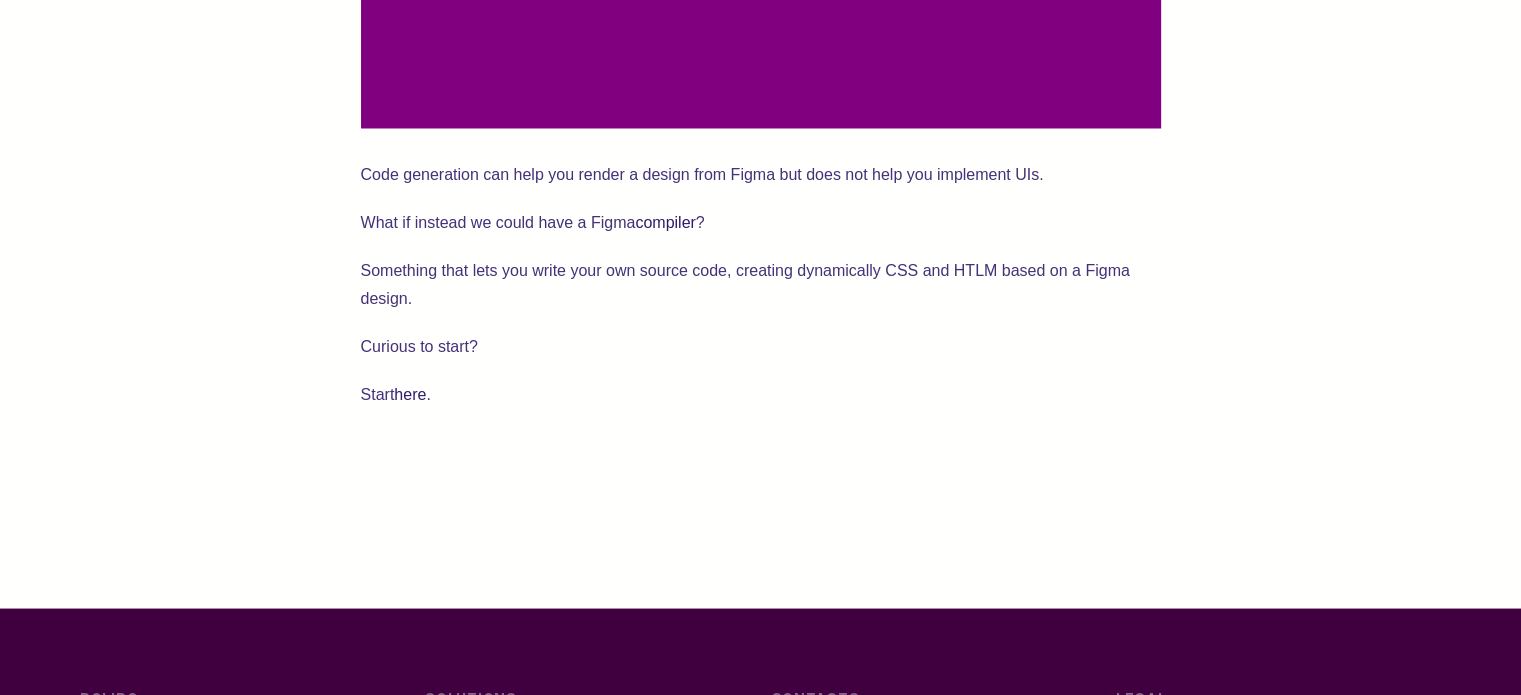 scroll, scrollTop: 3686, scrollLeft: 0, axis: vertical 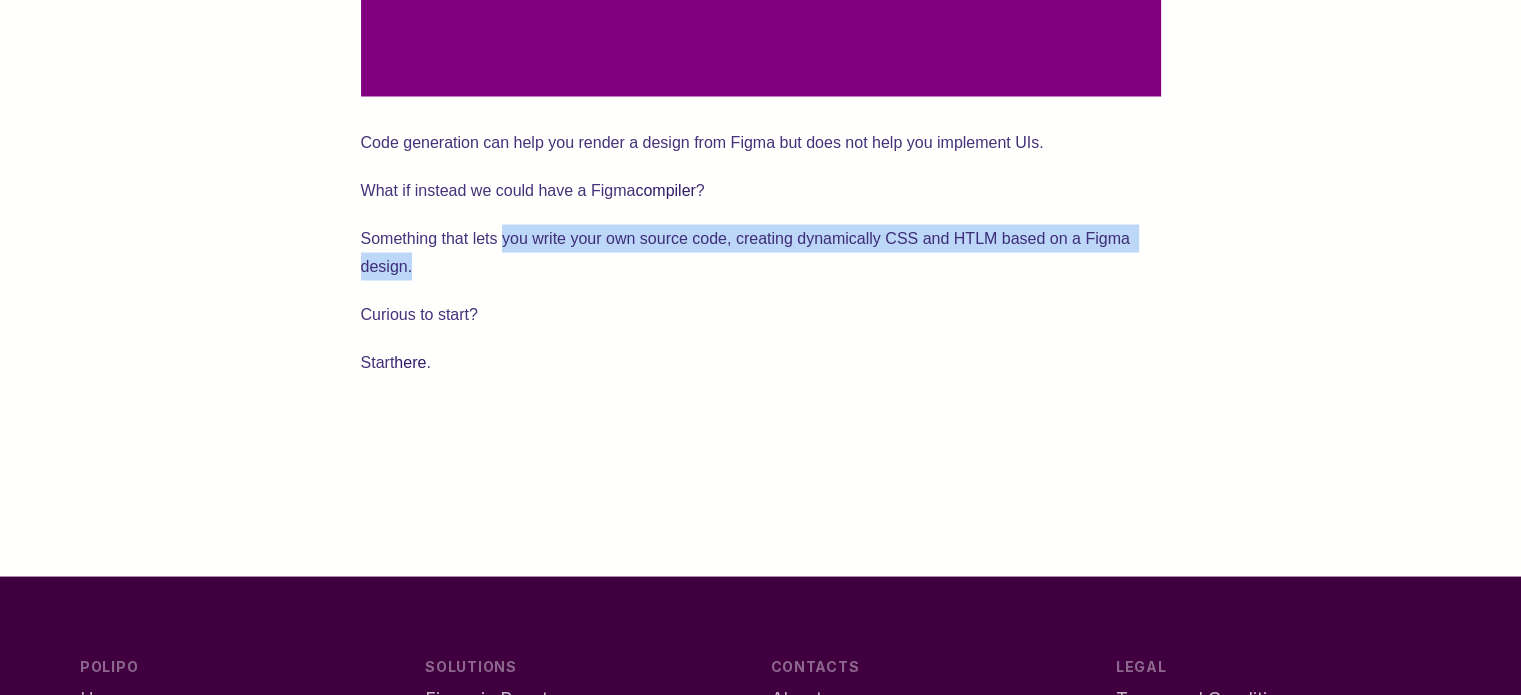 drag, startPoint x: 504, startPoint y: 238, endPoint x: 612, endPoint y: 253, distance: 109.03669 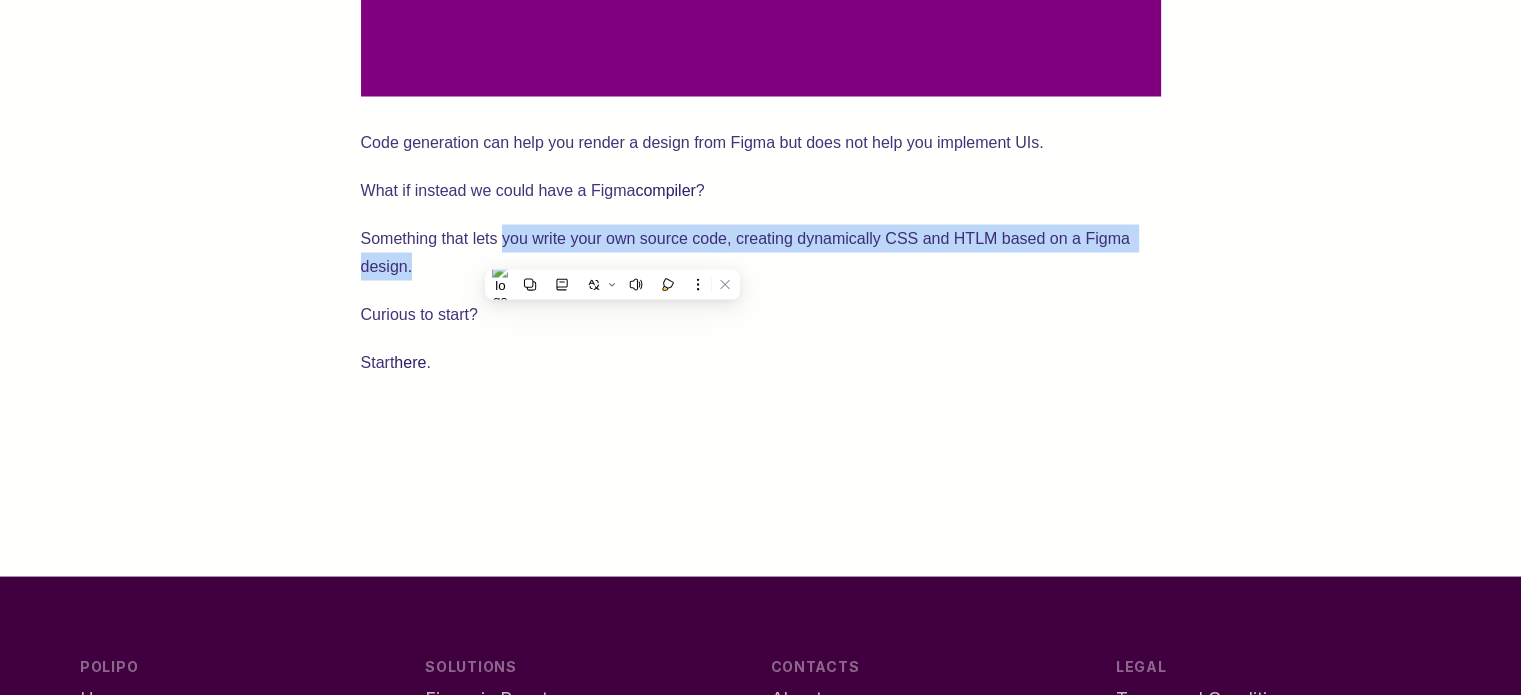 click on "Something that lets you write your own source code, creating dynamically CSS and HTLM based on a Figma design." at bounding box center [761, 252] 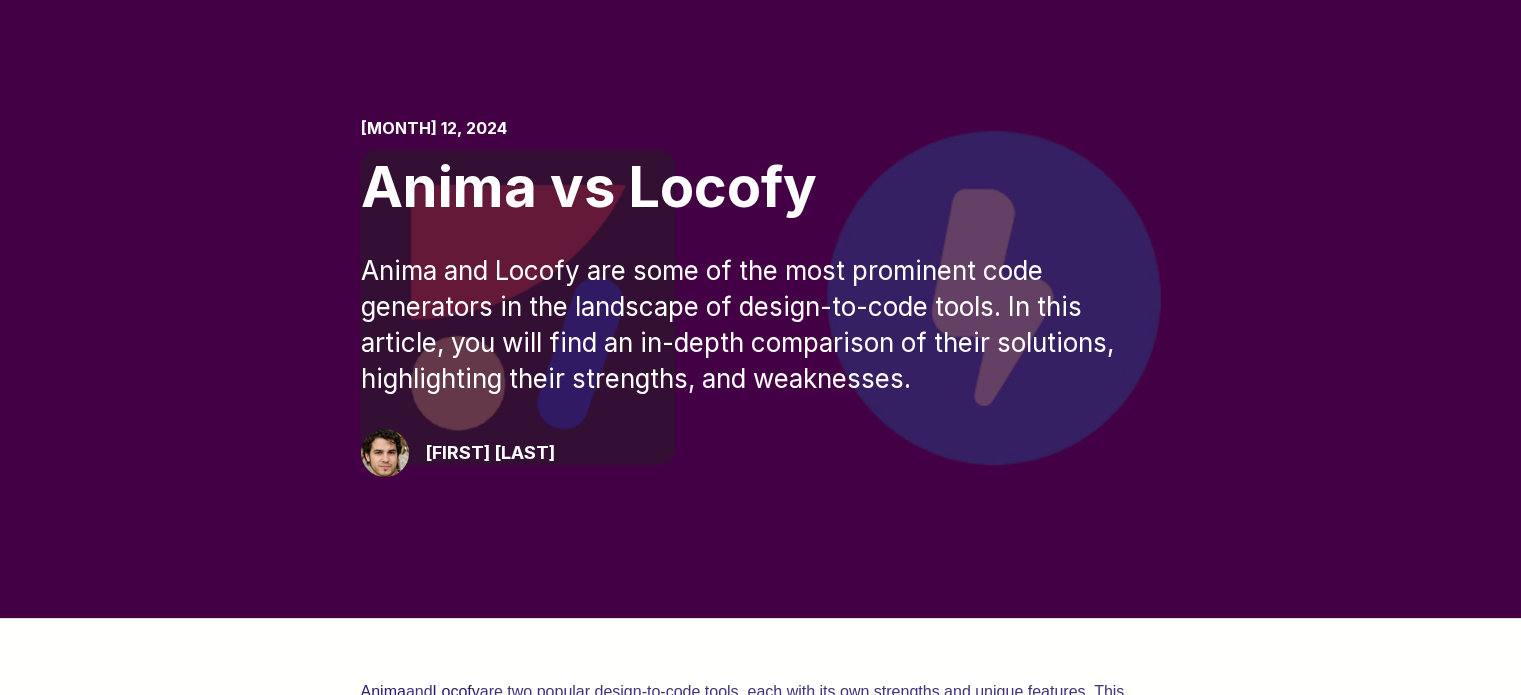 scroll, scrollTop: 0, scrollLeft: 0, axis: both 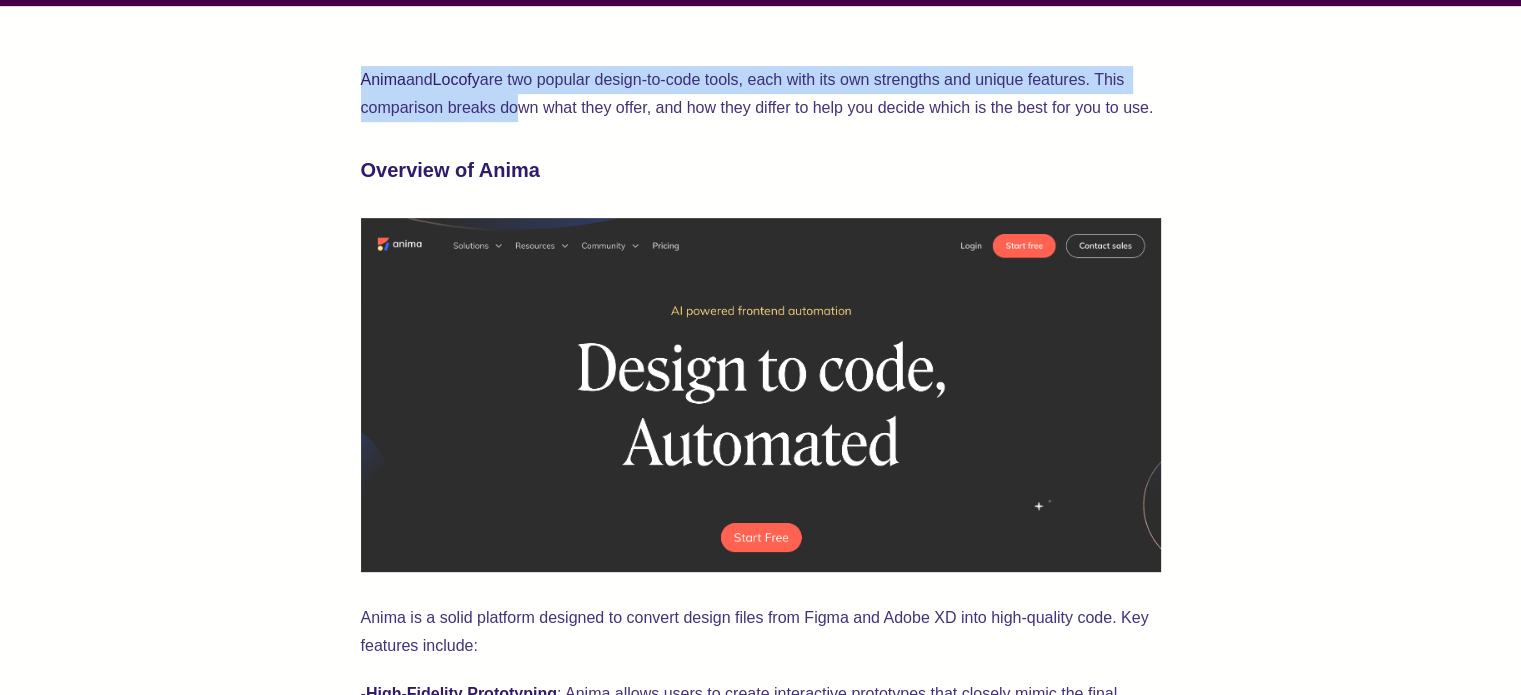 drag, startPoint x: 358, startPoint y: 78, endPoint x: 507, endPoint y: 114, distance: 153.28731 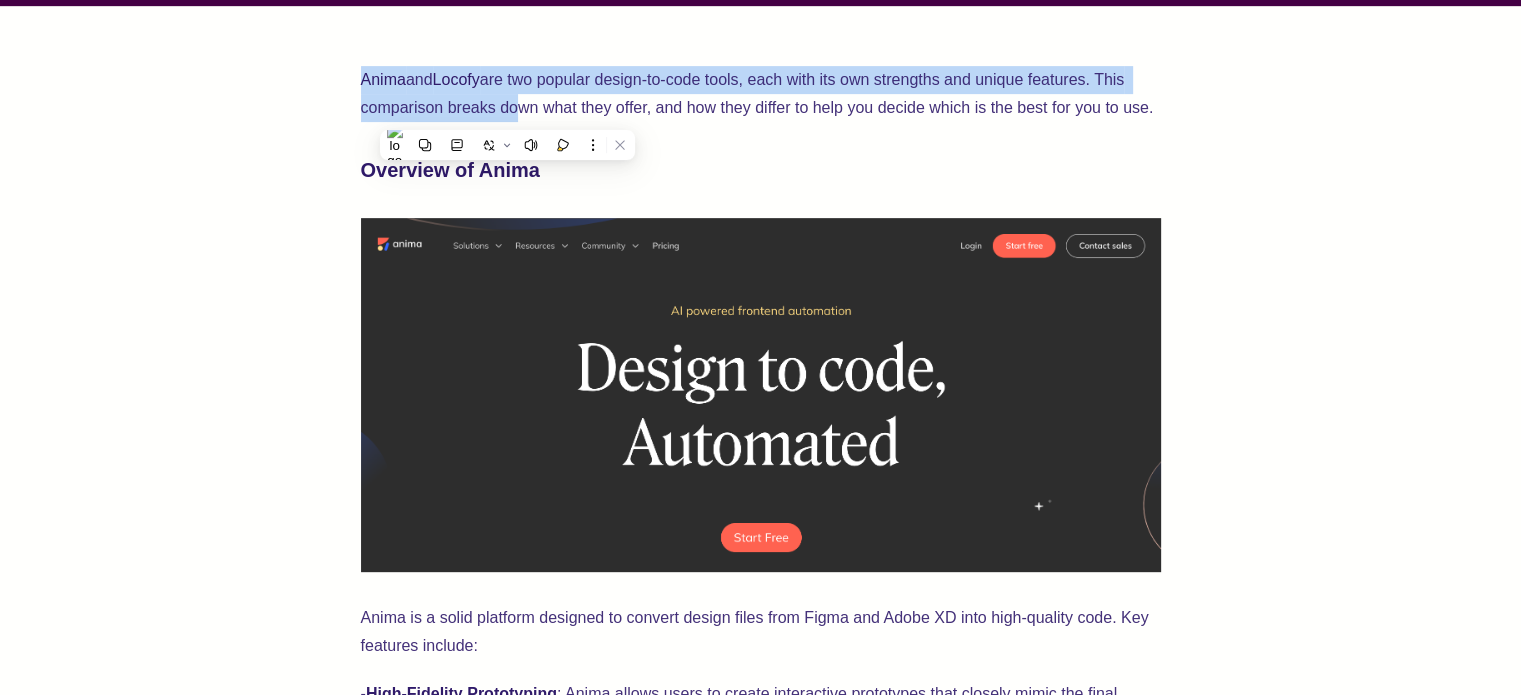 click on "Anima  and  Locofy  are two popular design-to-code tools, each with its own strengths and unique features. This comparison breaks down what they offer, and how they differ to help you decide which is the best for you to use." at bounding box center (761, 94) 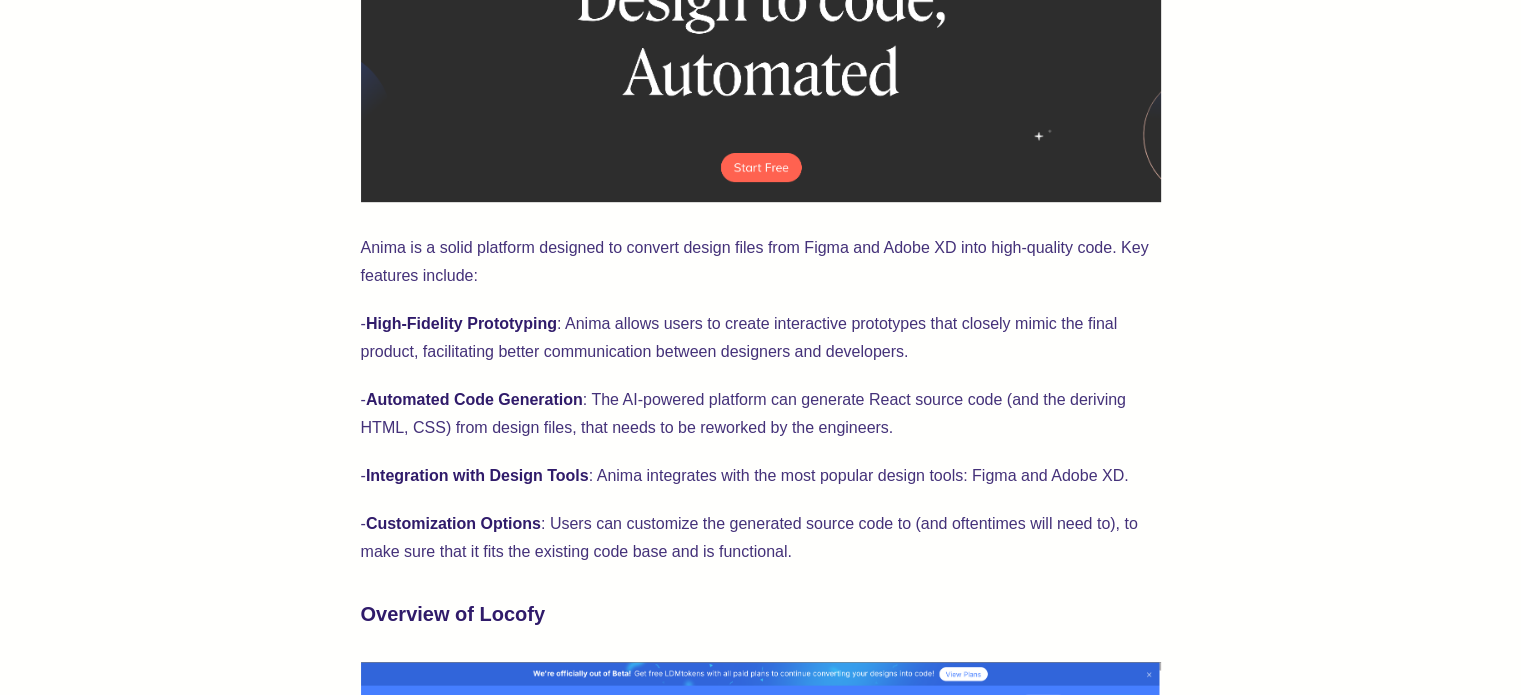 scroll, scrollTop: 1116, scrollLeft: 0, axis: vertical 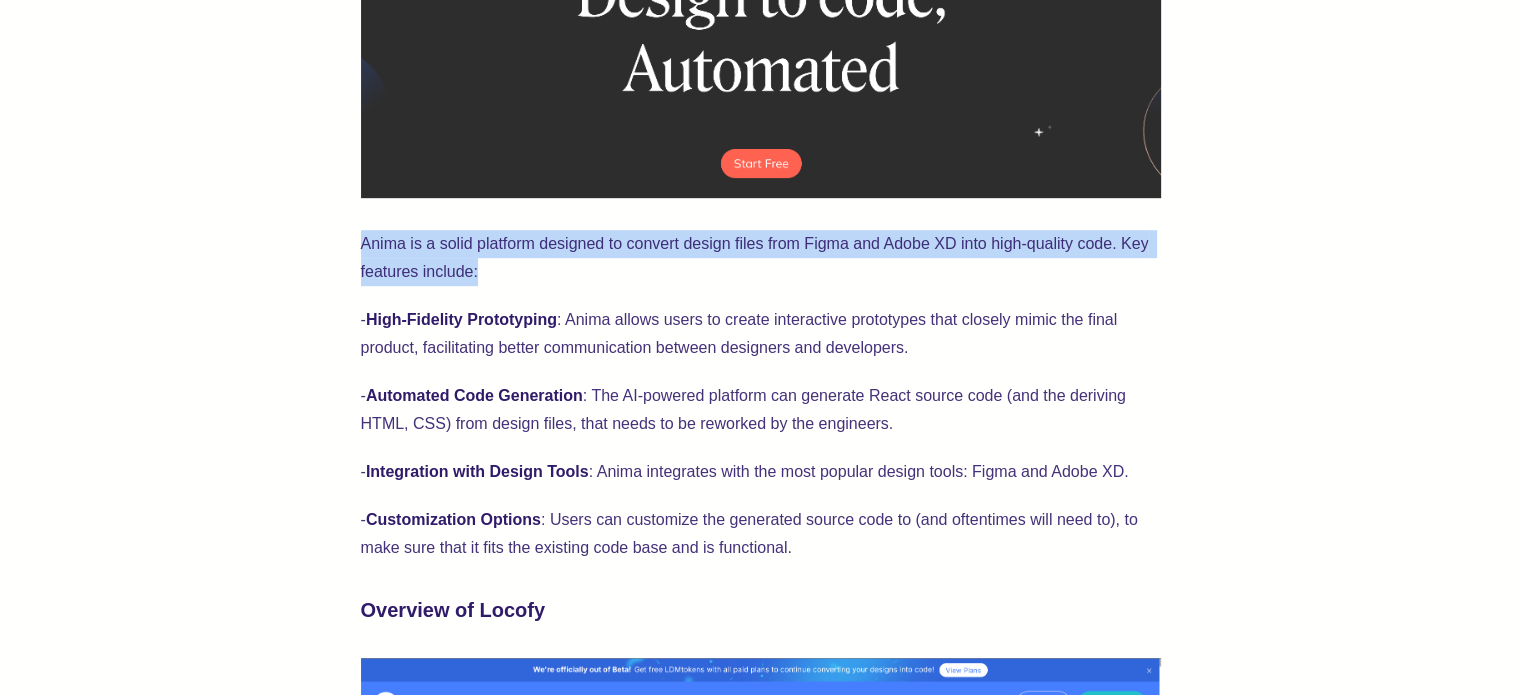 drag, startPoint x: 357, startPoint y: 243, endPoint x: 499, endPoint y: 271, distance: 144.73424 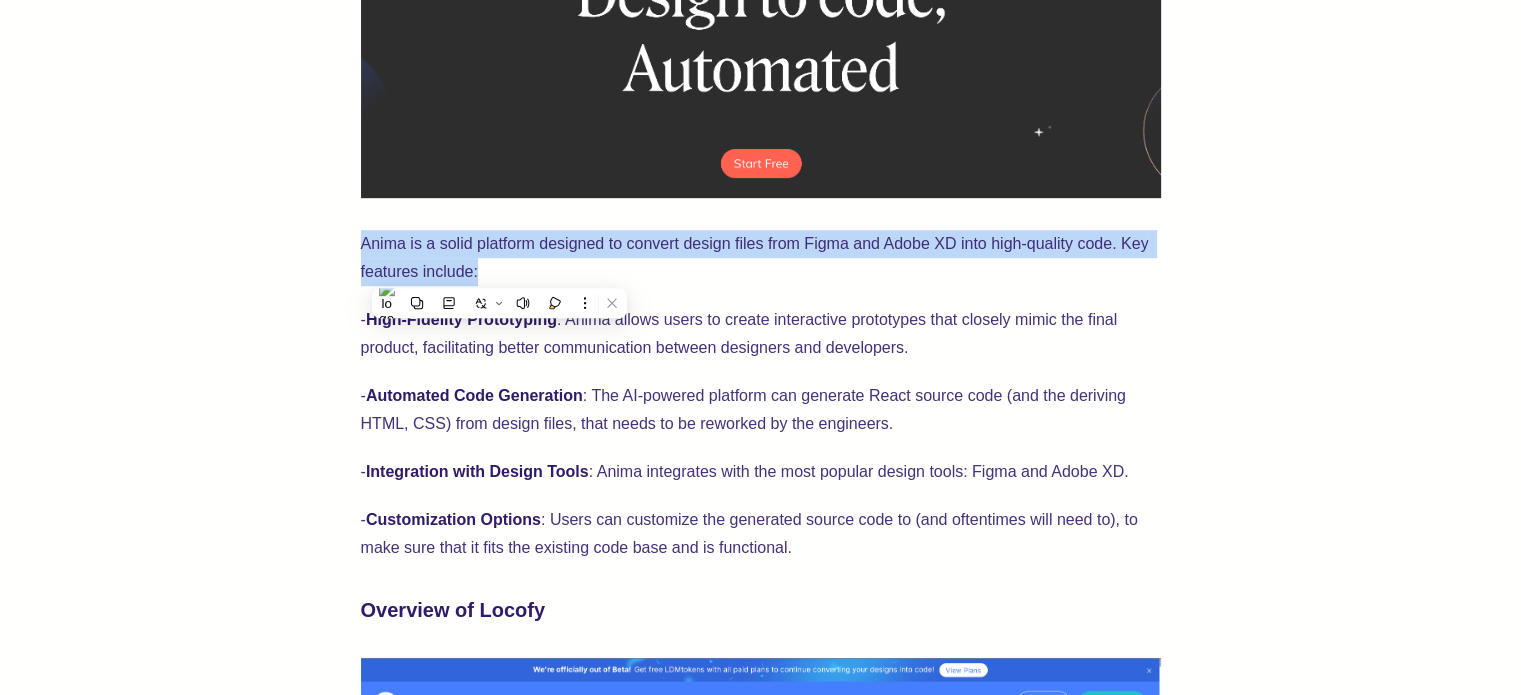 click on "Anima is a solid platform designed to convert design files from Figma and Adobe XD into high-quality code. Key features include:" at bounding box center [761, 258] 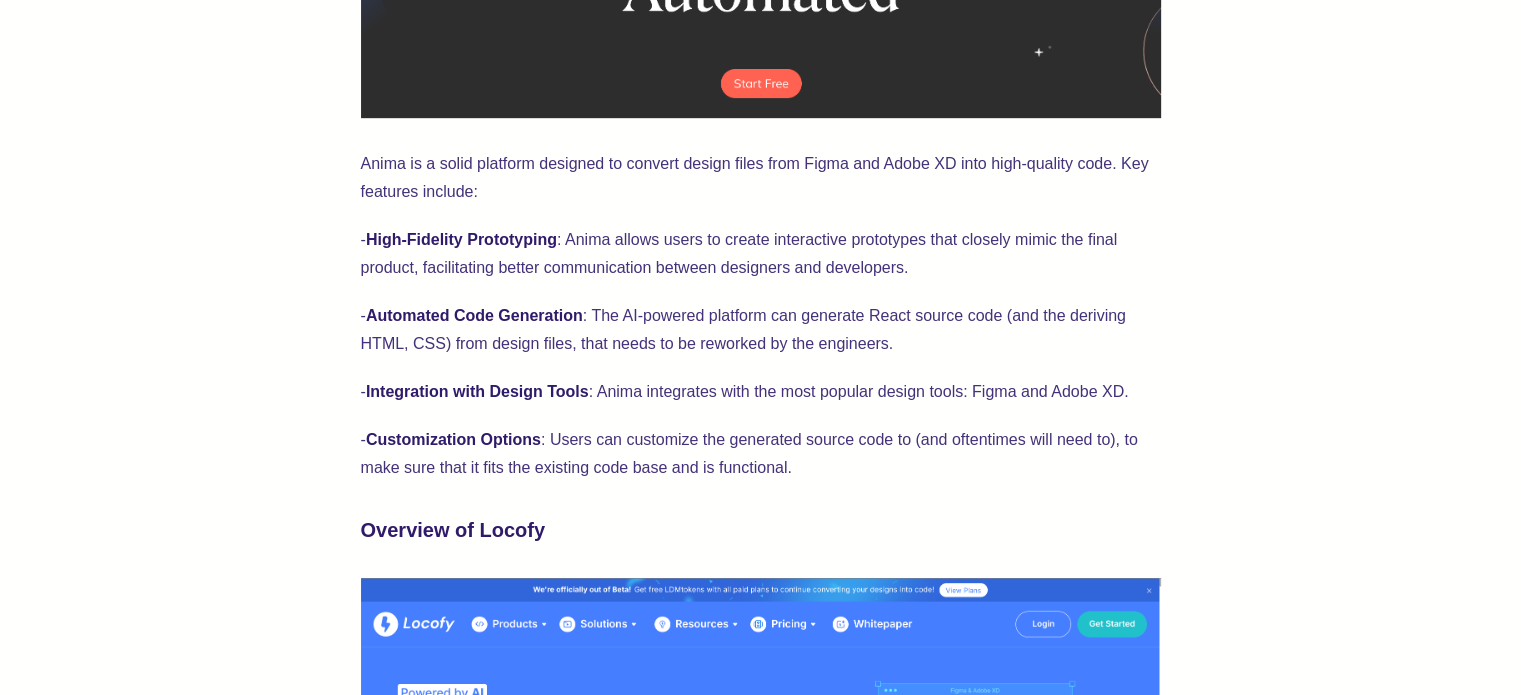 scroll, scrollTop: 1200, scrollLeft: 0, axis: vertical 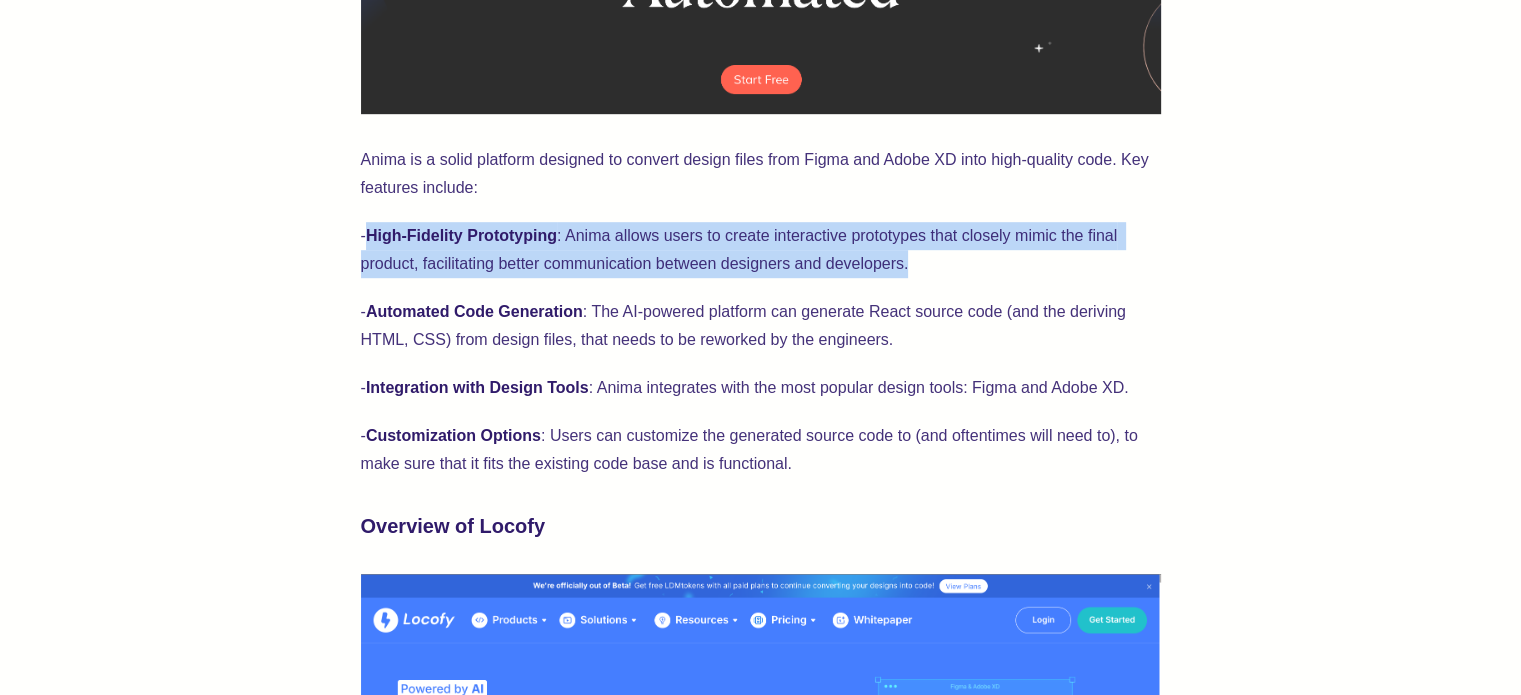 drag, startPoint x: 366, startPoint y: 233, endPoint x: 918, endPoint y: 274, distance: 553.52057 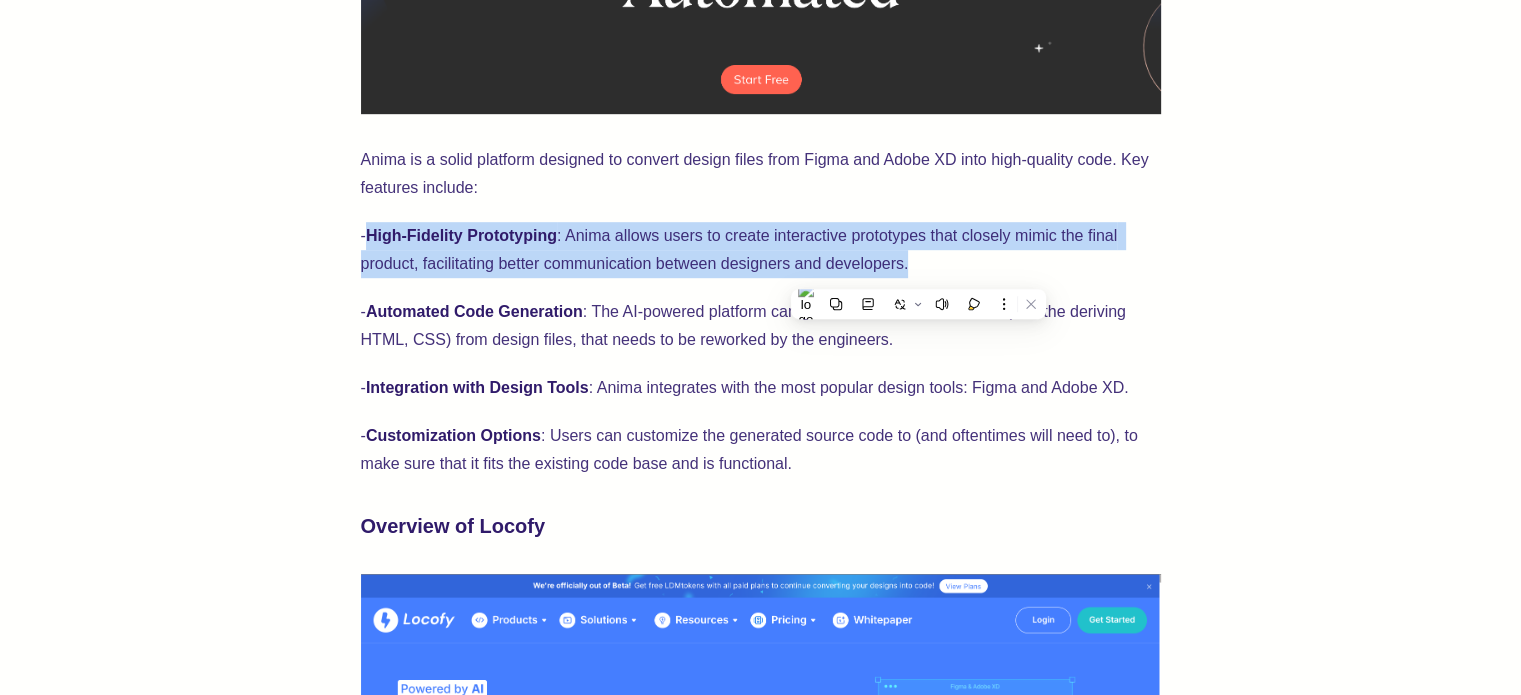 click on "-  High-Fidelity Prototyping : Anima allows users to create interactive prototypes that closely mimic the final product, facilitating better communication between designers and developers." at bounding box center (761, 250) 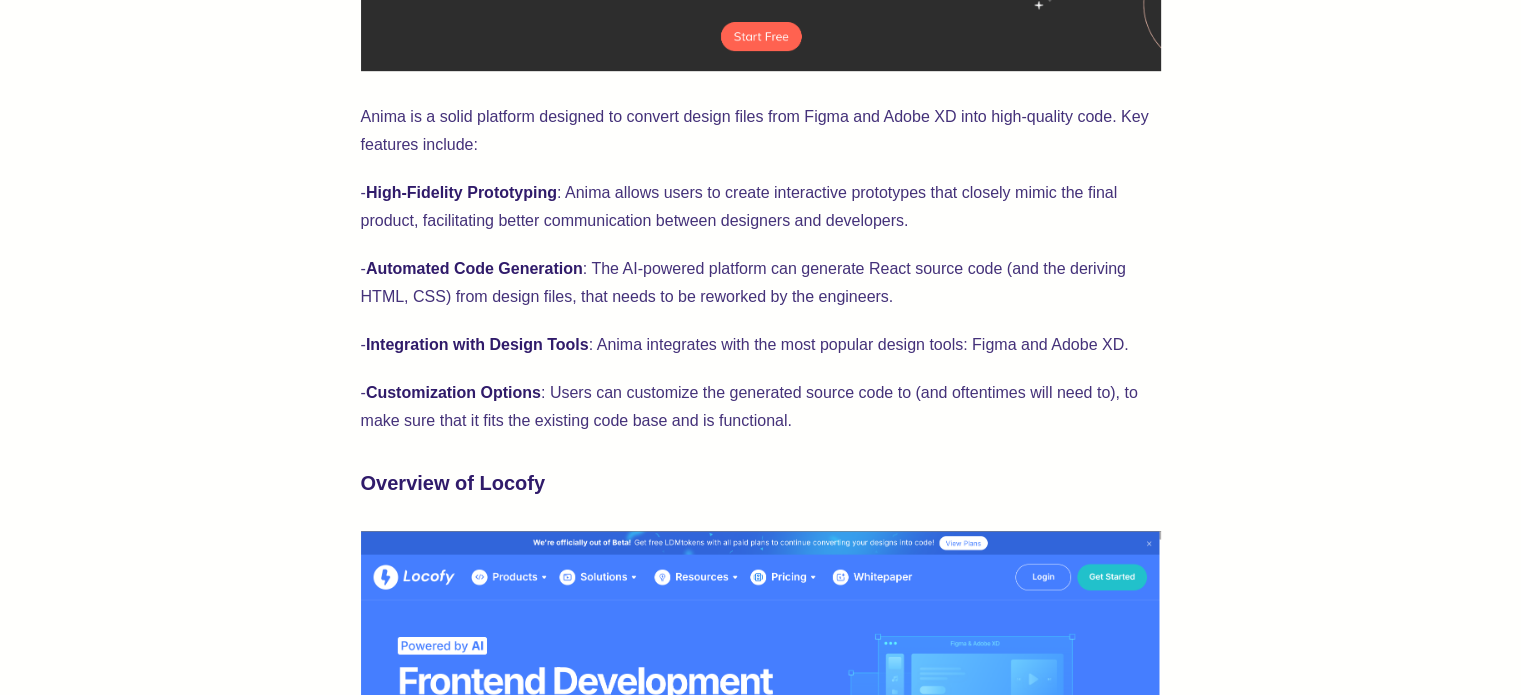 scroll, scrollTop: 1244, scrollLeft: 0, axis: vertical 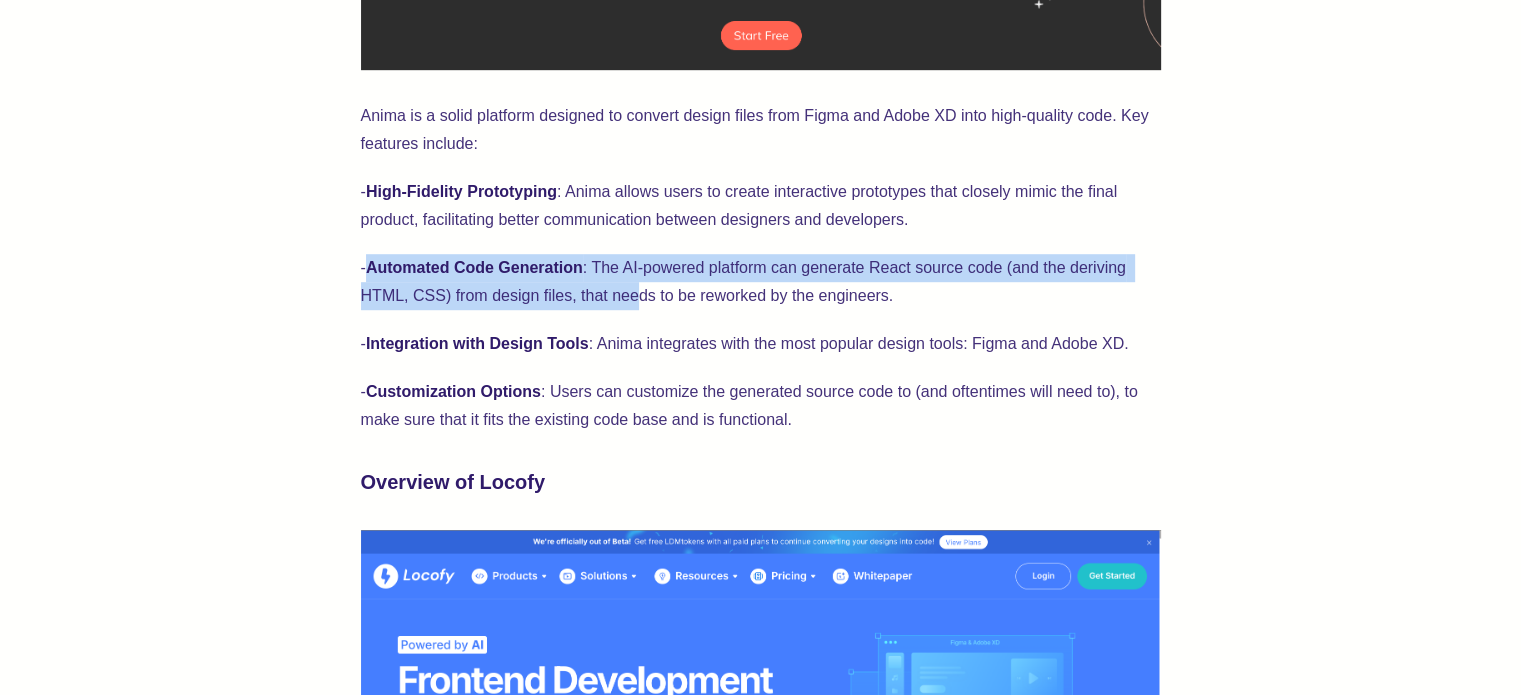 drag, startPoint x: 370, startPoint y: 266, endPoint x: 639, endPoint y: 308, distance: 272.25906 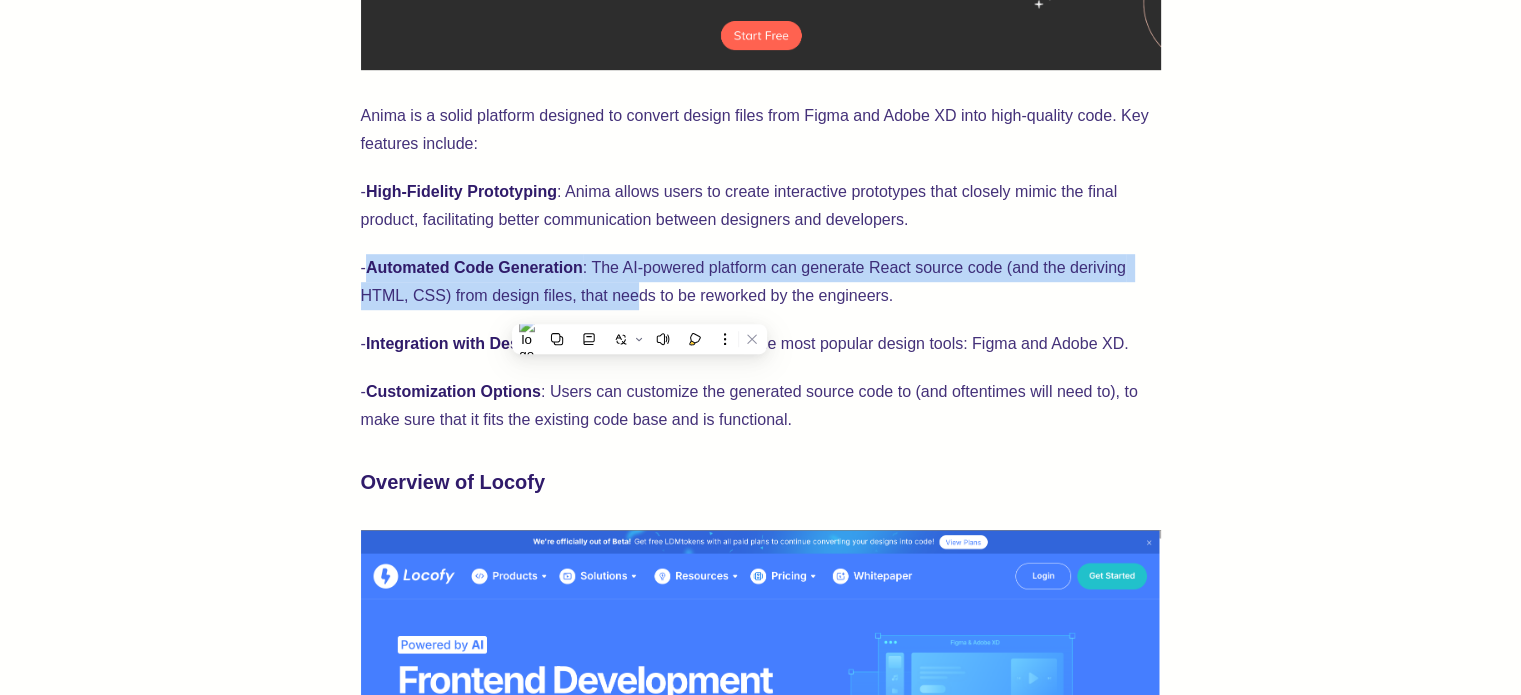 click on "-  Automated Code Generation : The AI-powered platform can generate React source code (and the deriving HTML, CSS) from design files, that needs to be reworked by the engineers." at bounding box center [761, 282] 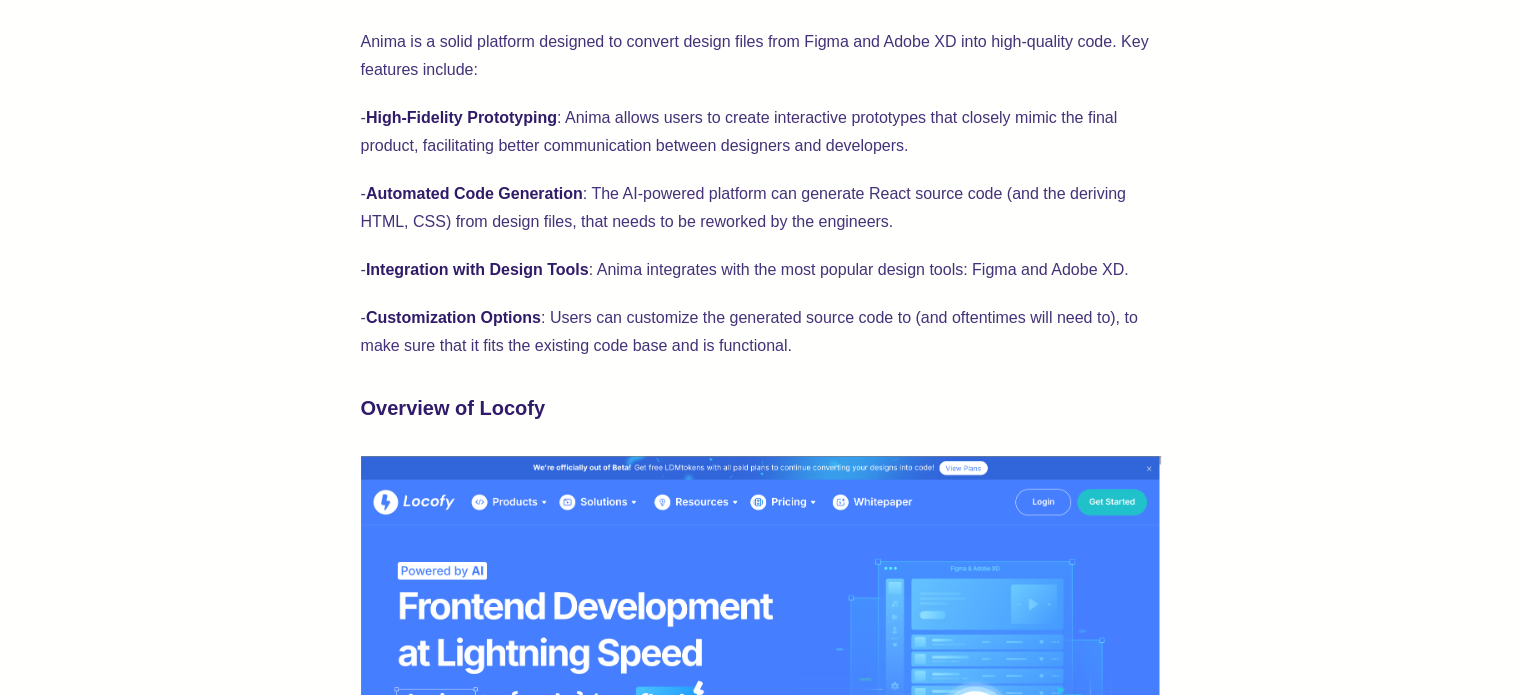 scroll, scrollTop: 1324, scrollLeft: 0, axis: vertical 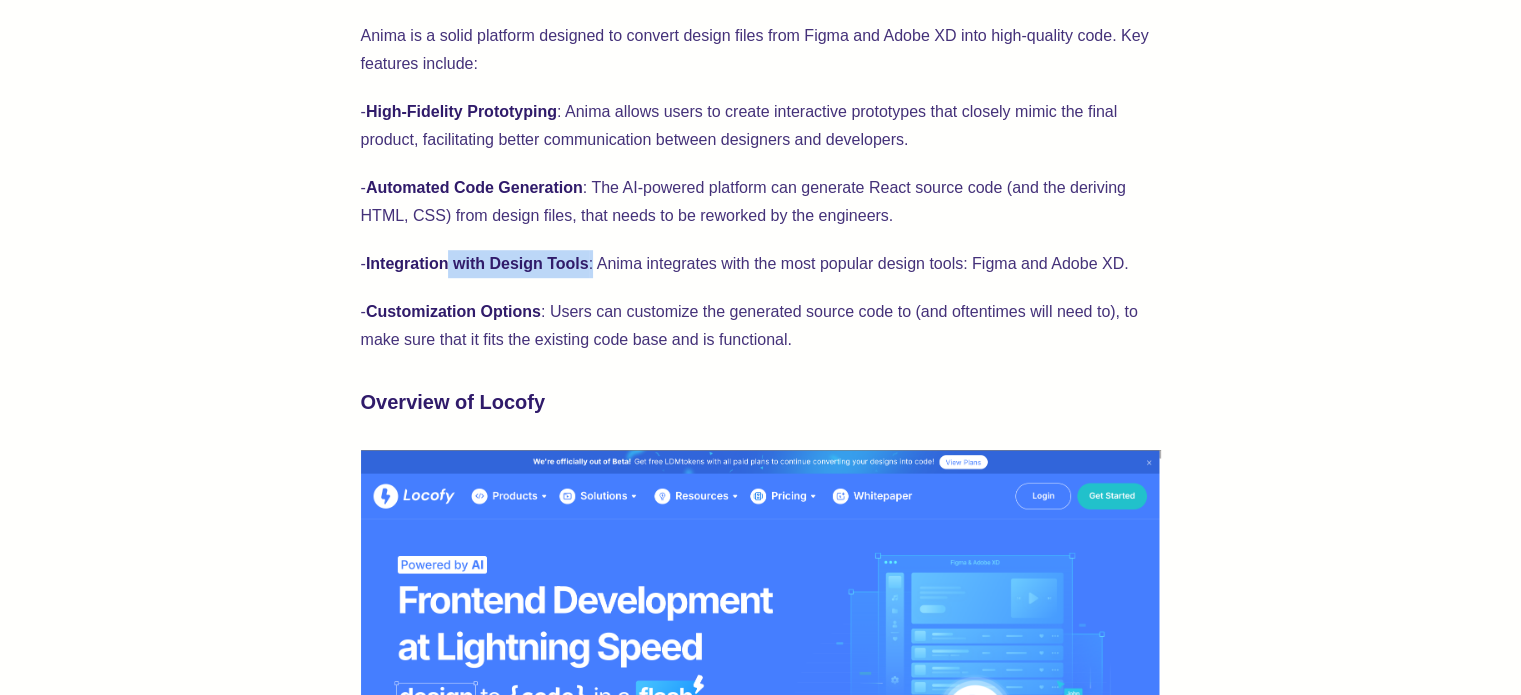 drag, startPoint x: 453, startPoint y: 264, endPoint x: 596, endPoint y: 262, distance: 143.01399 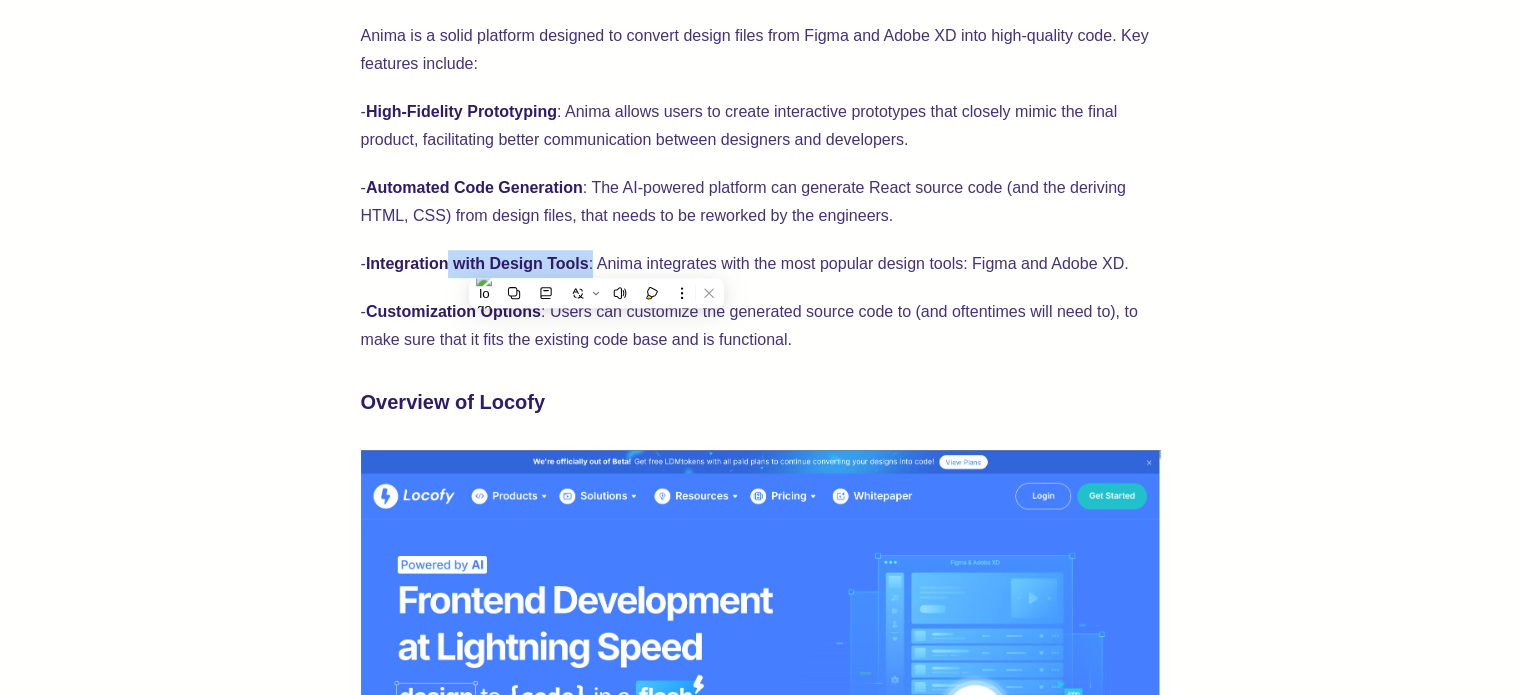 click on "-  Integration with Design Tools : Anima integrates with the most popular design tools: Figma and Adobe XD." at bounding box center (761, 264) 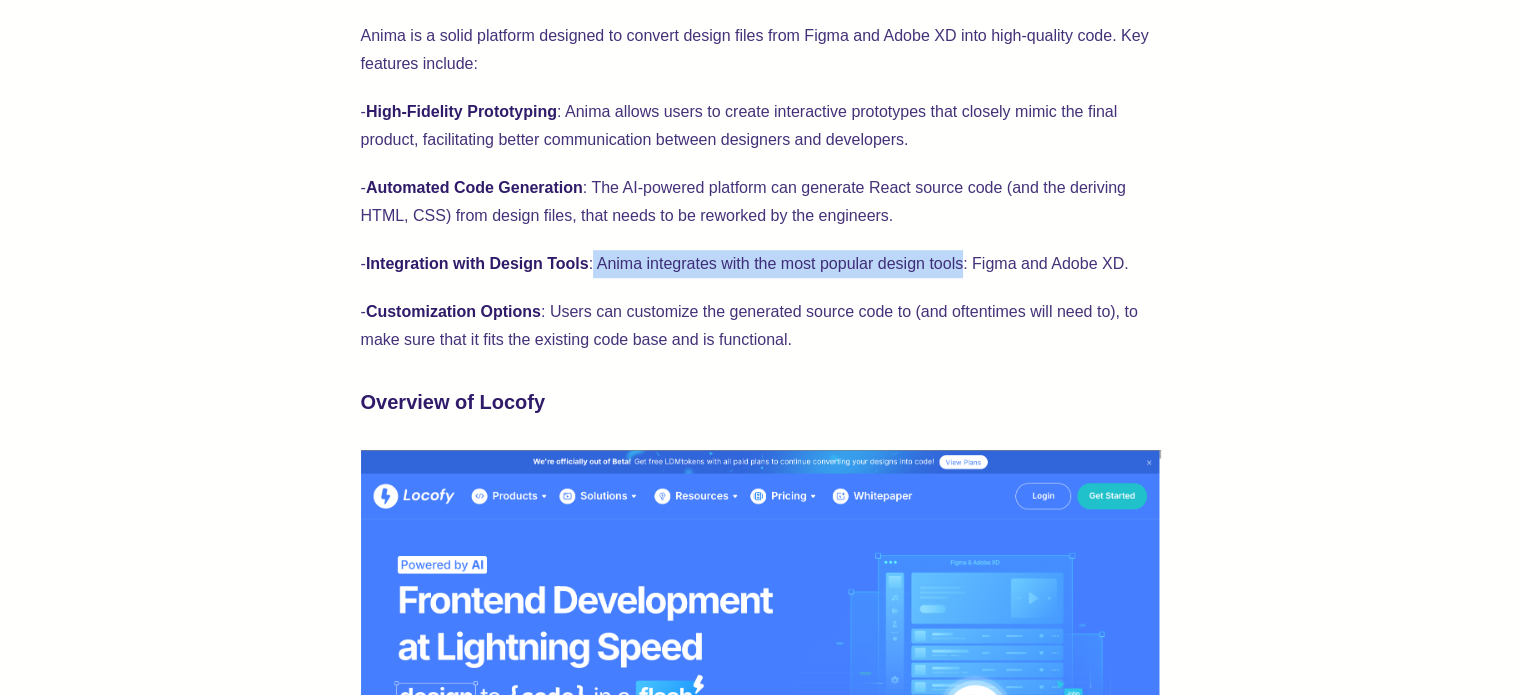 drag, startPoint x: 596, startPoint y: 262, endPoint x: 940, endPoint y: 267, distance: 344.03635 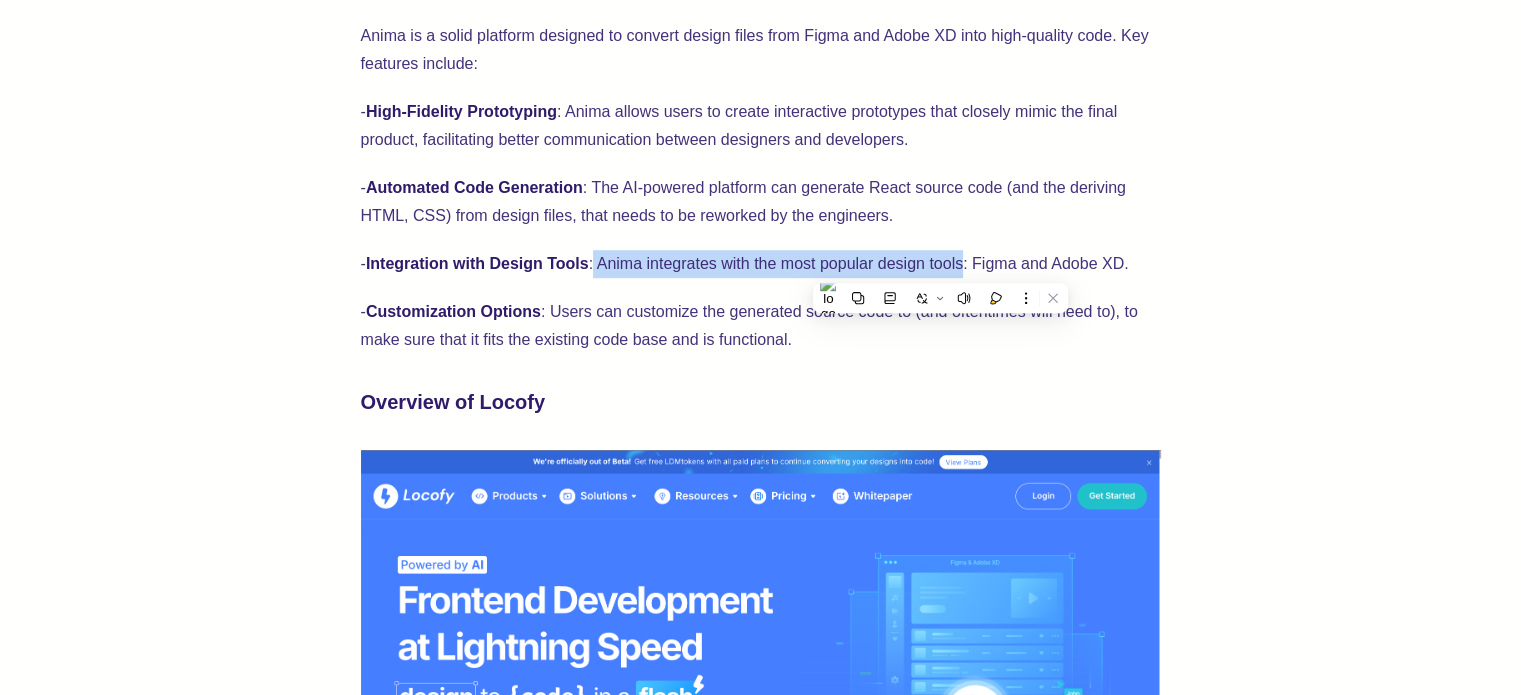 click on "-  Integration with Design Tools : Anima integrates with the most popular design tools: Figma and Adobe XD." at bounding box center (761, 264) 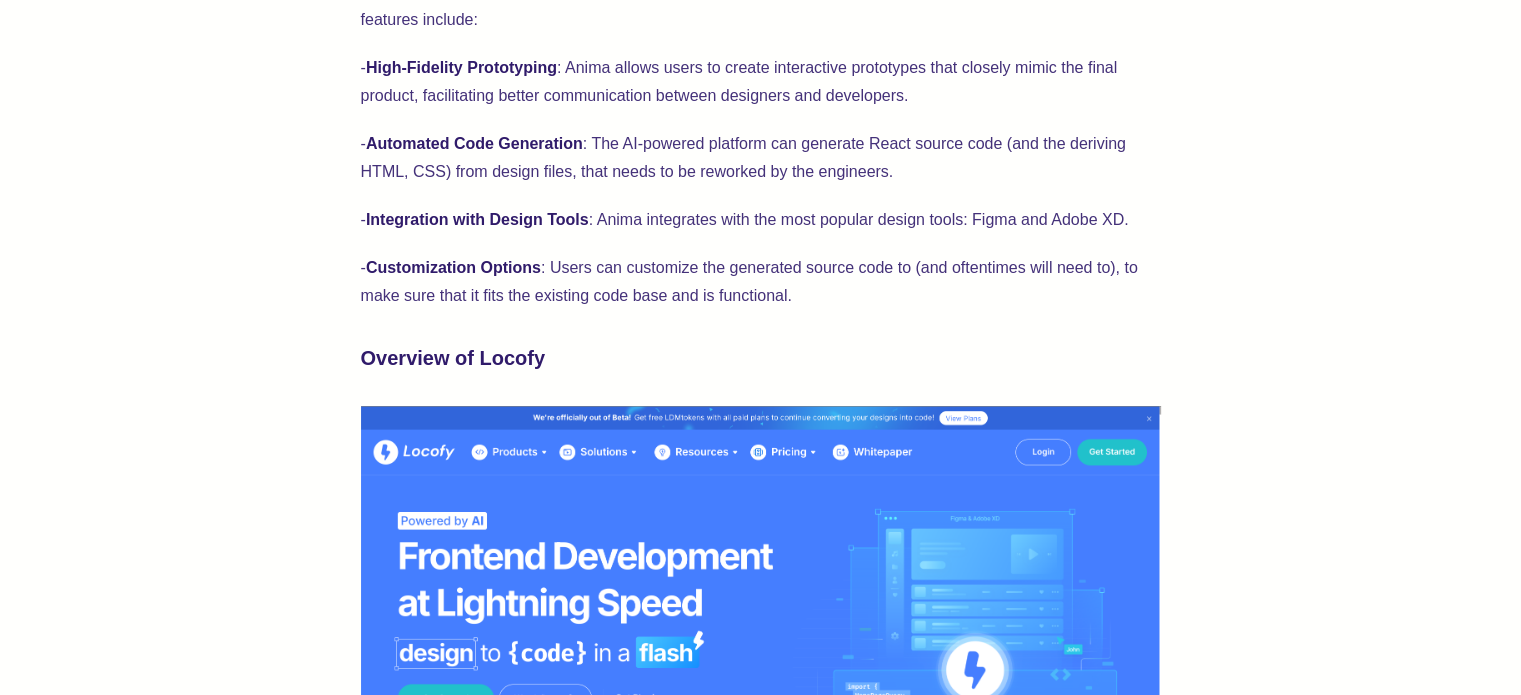scroll, scrollTop: 1368, scrollLeft: 0, axis: vertical 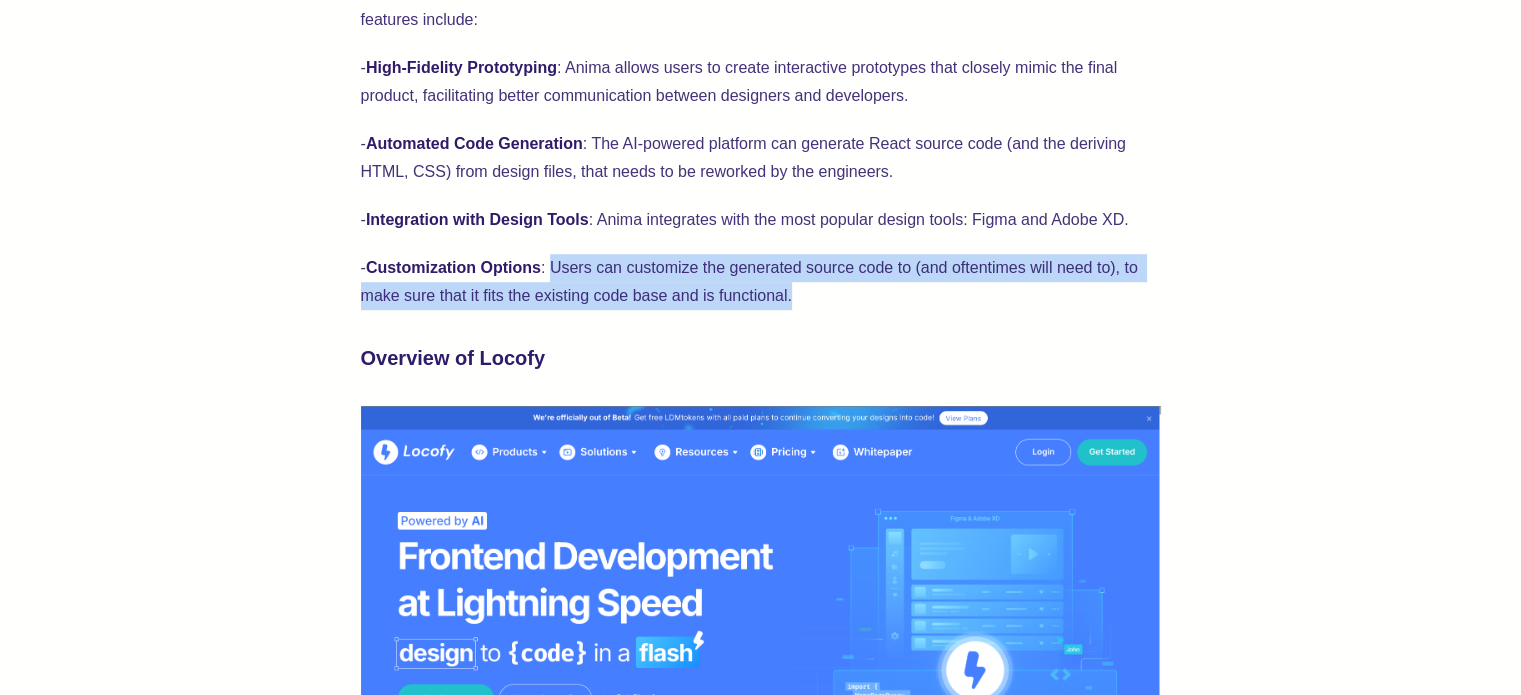 drag, startPoint x: 552, startPoint y: 263, endPoint x: 860, endPoint y: 284, distance: 308.7151 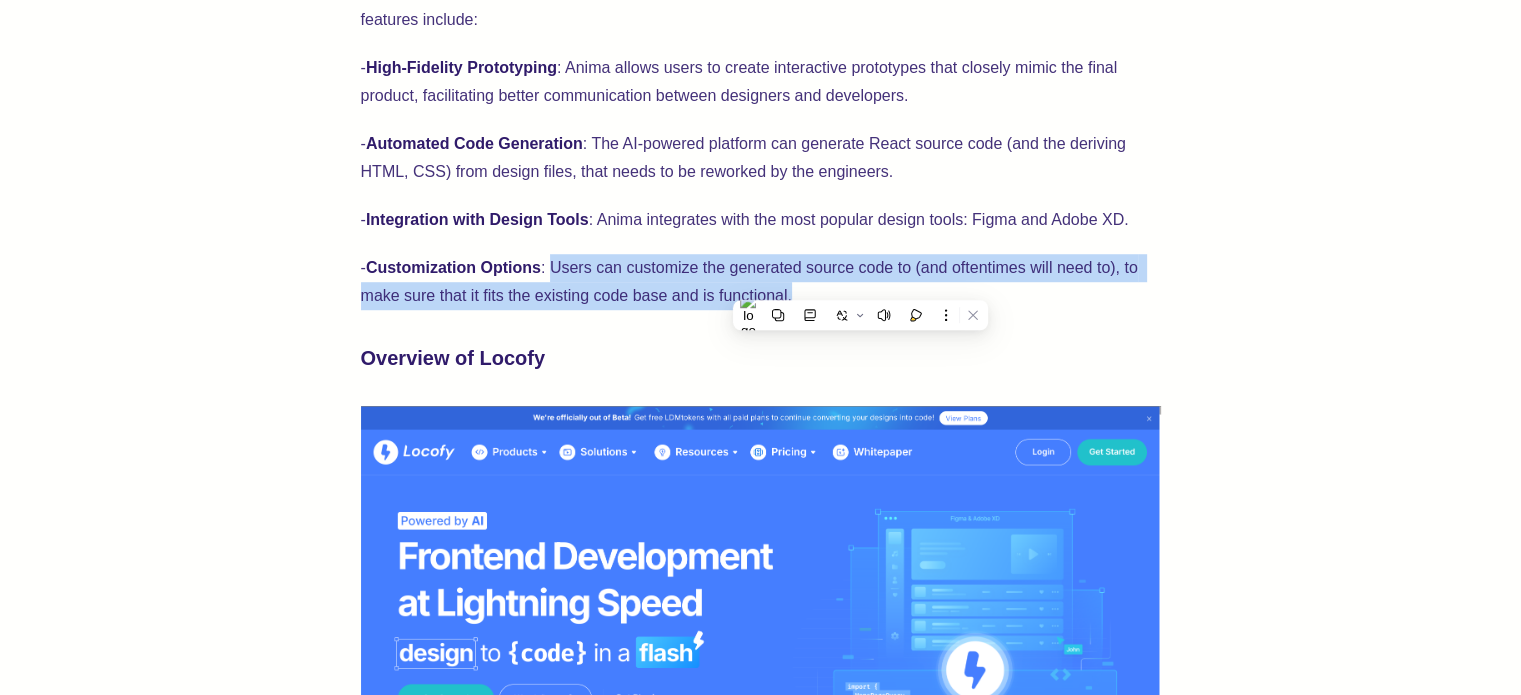 click on "-  Customization Options : Users can customize the generated source code to (and oftentimes will need to), to make sure that it fits the existing code base and is functional." at bounding box center (761, 282) 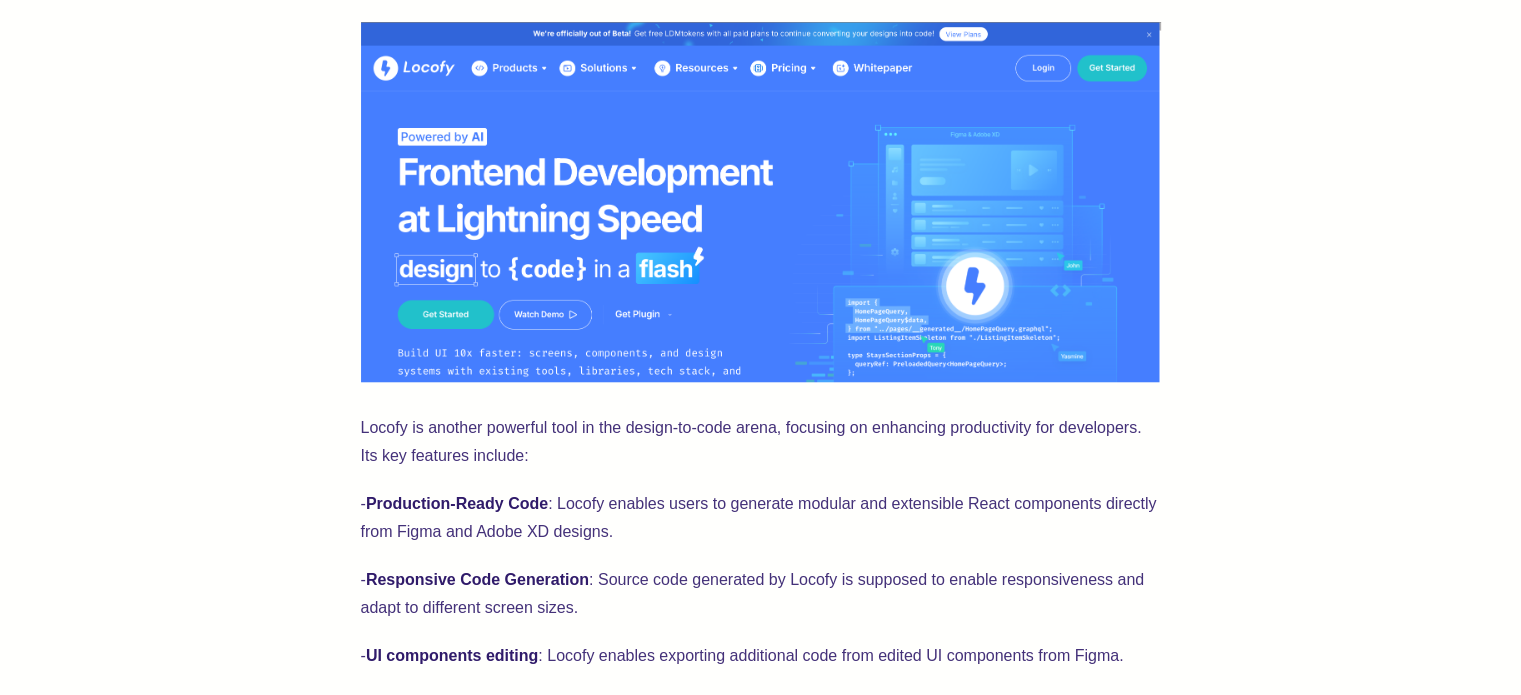 scroll, scrollTop: 1759, scrollLeft: 0, axis: vertical 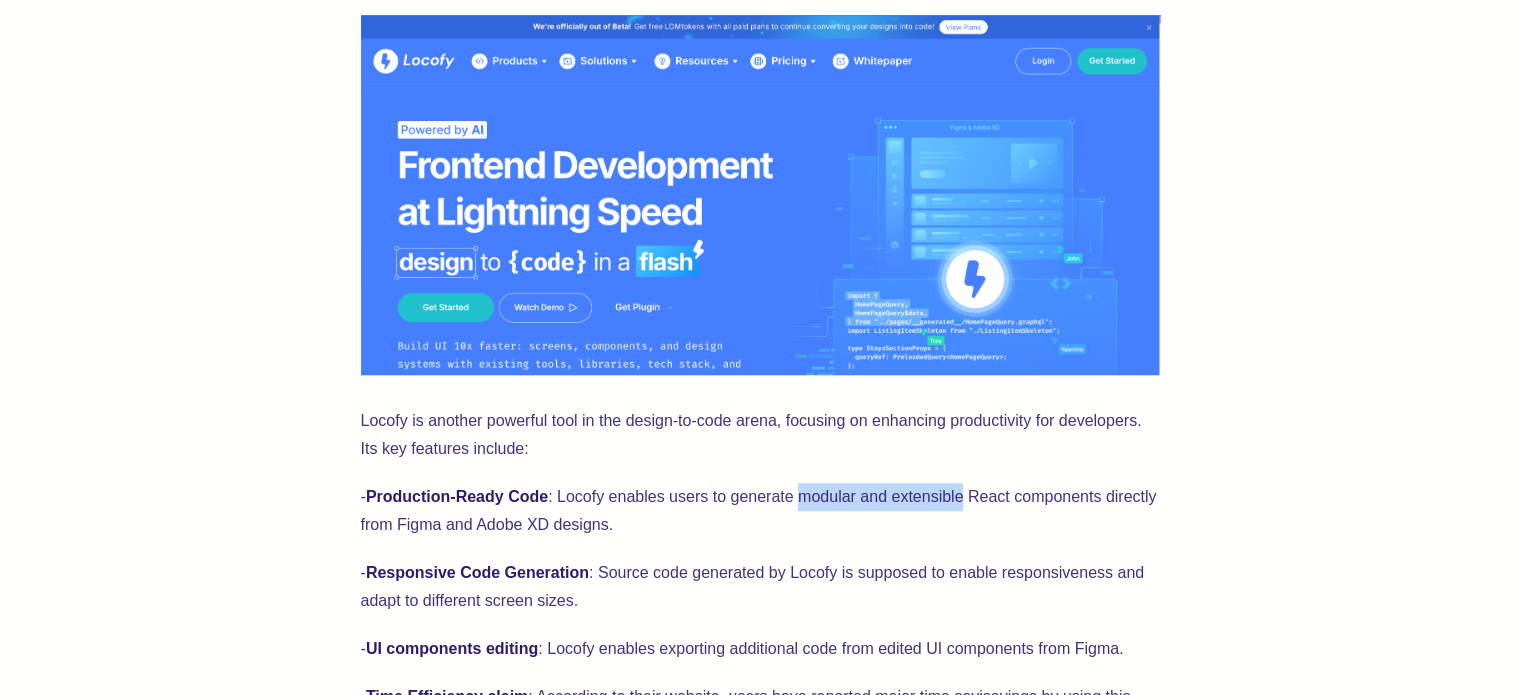 drag, startPoint x: 800, startPoint y: 494, endPoint x: 964, endPoint y: 510, distance: 164.77864 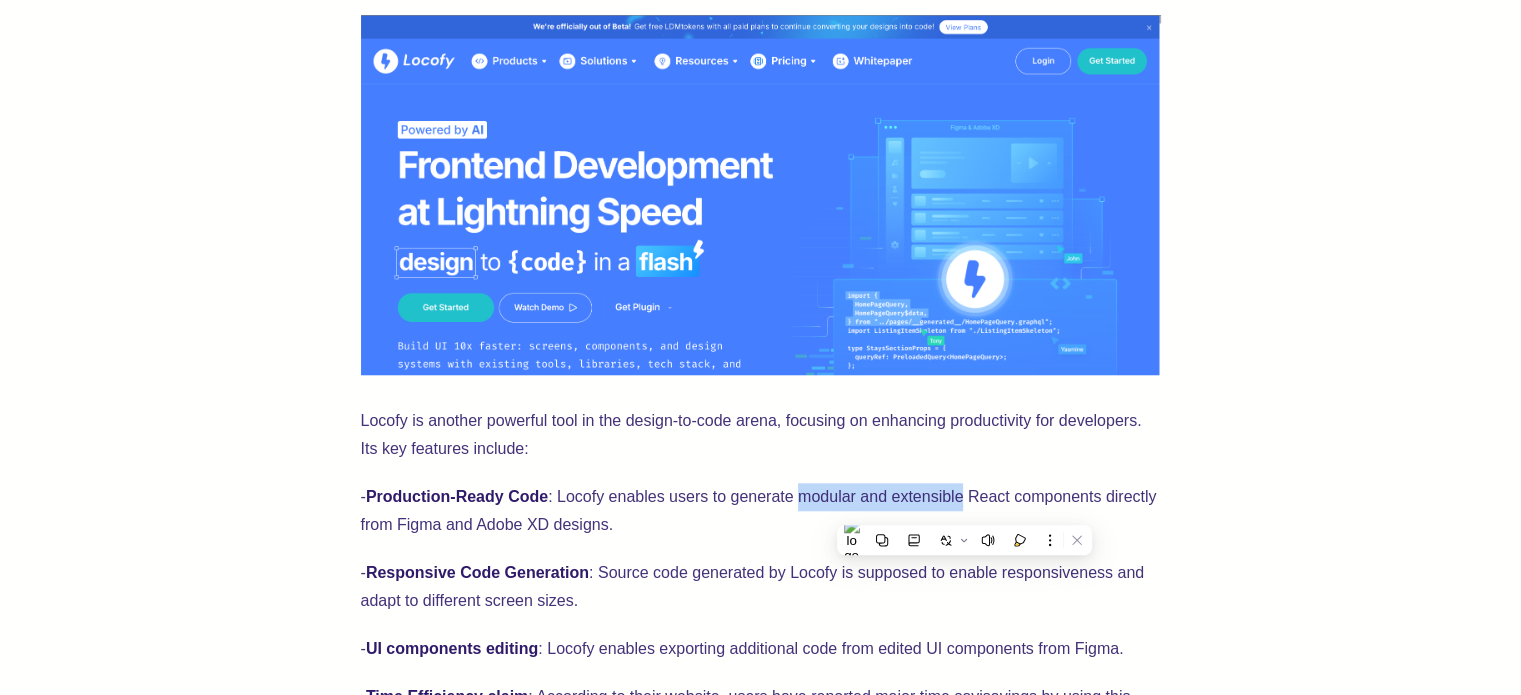 click on "-  Production-Ready Code : Locofy enables users to generate modular and extensible React components directly from Figma and Adobe XD designs." at bounding box center (761, 511) 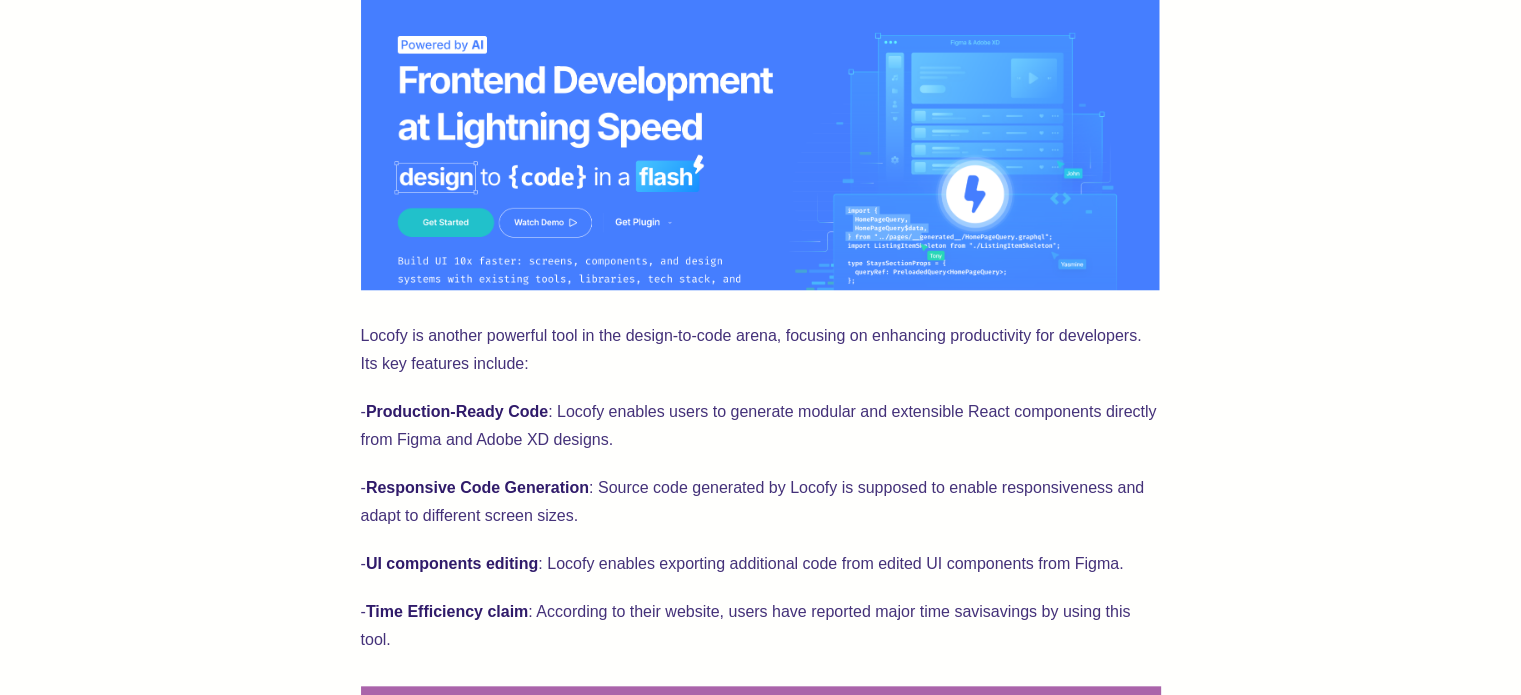 scroll, scrollTop: 1843, scrollLeft: 0, axis: vertical 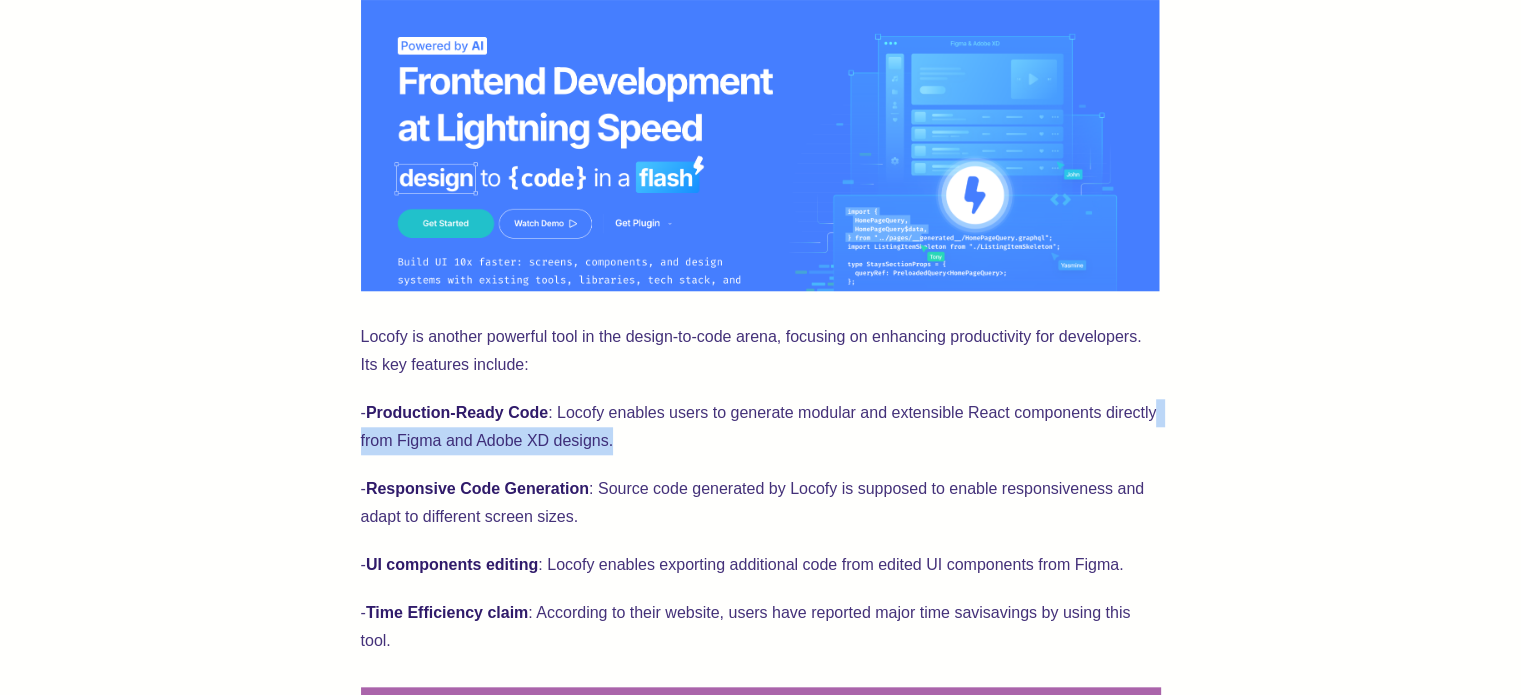 drag, startPoint x: 408, startPoint y: 442, endPoint x: 671, endPoint y: 444, distance: 263.0076 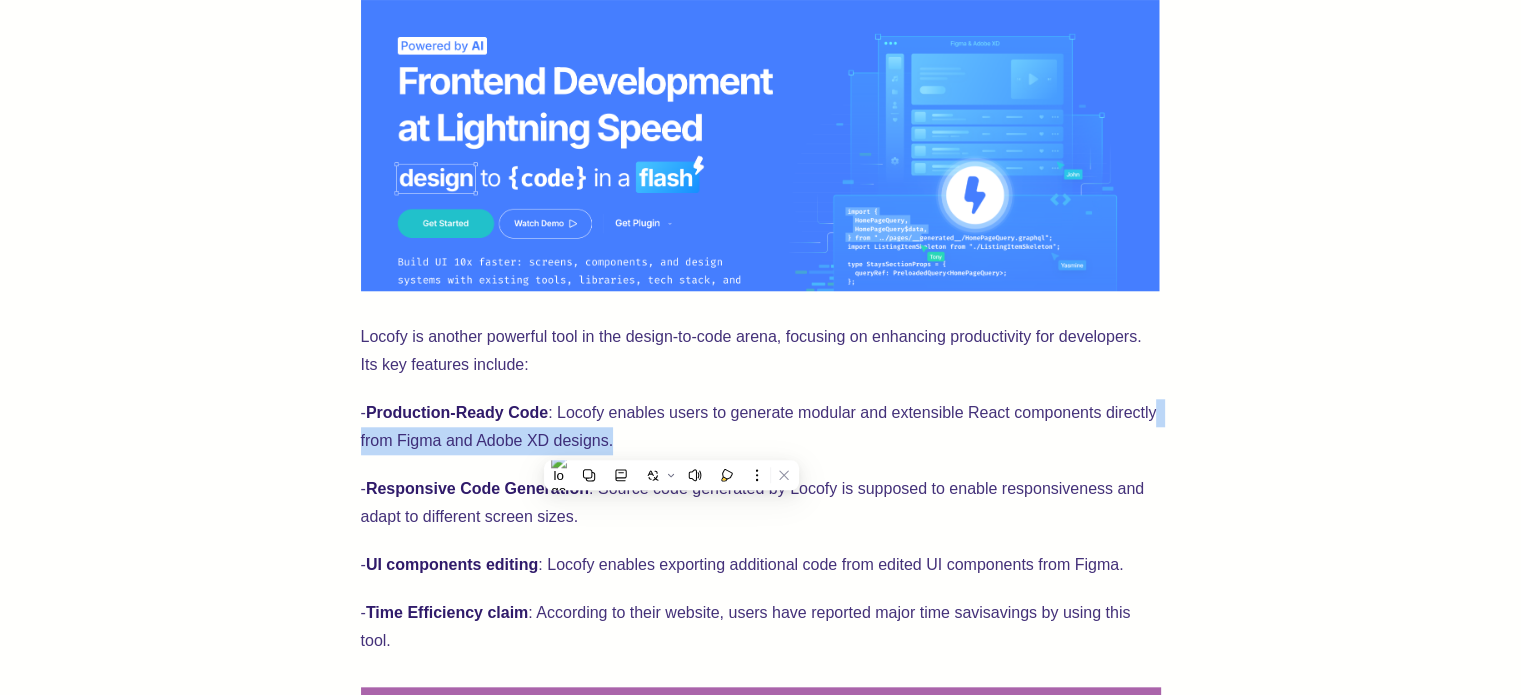 click on "-  Production-Ready Code : Locofy enables users to generate modular and extensible React components directly from Figma and Adobe XD designs." at bounding box center (761, 427) 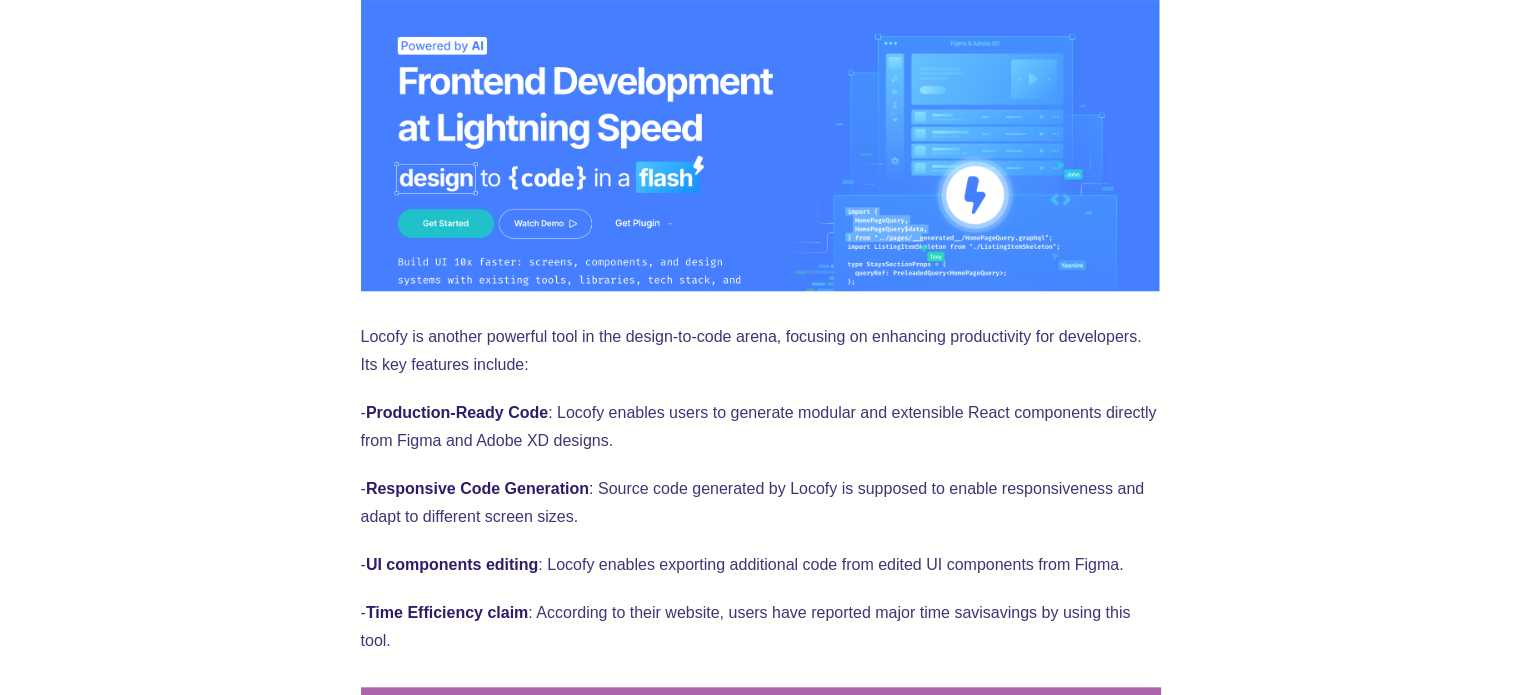 scroll, scrollTop: 2006, scrollLeft: 0, axis: vertical 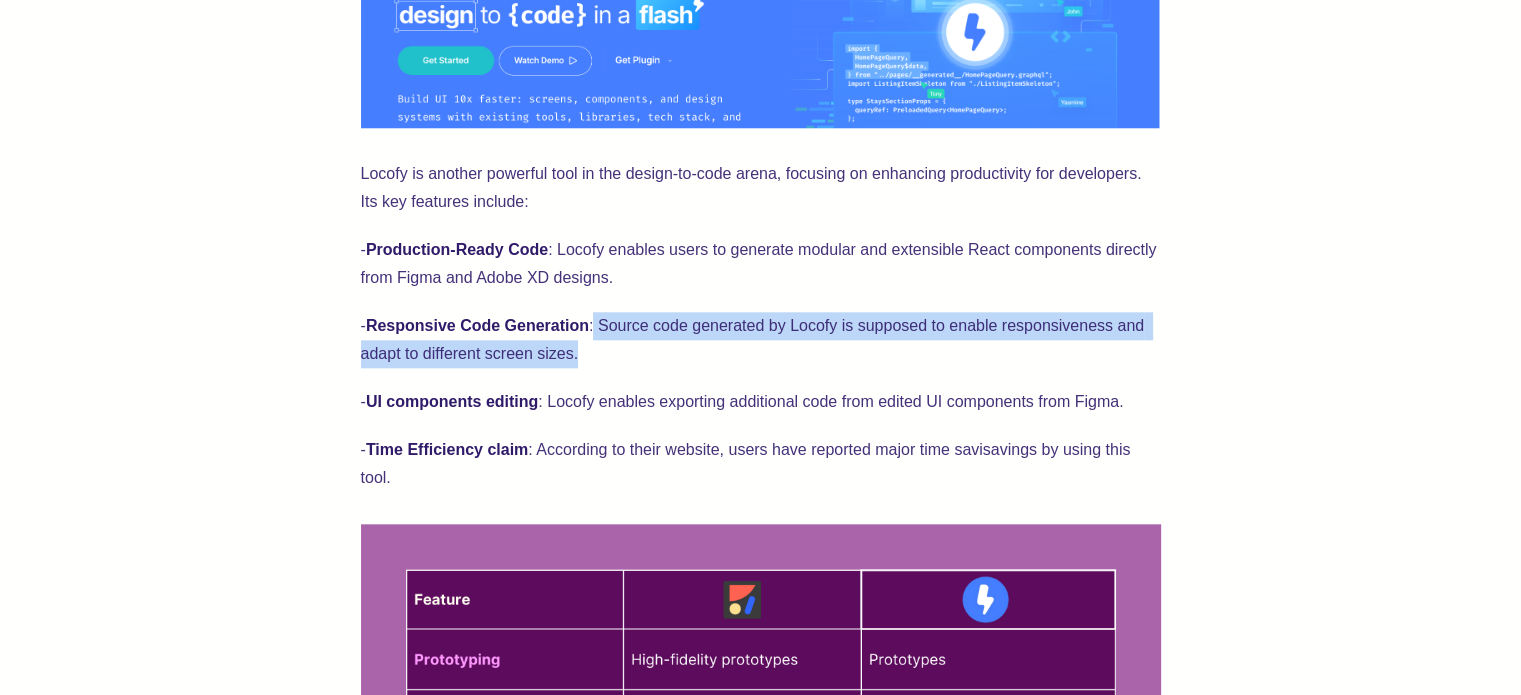 drag, startPoint x: 600, startPoint y: 325, endPoint x: 651, endPoint y: 357, distance: 60.207973 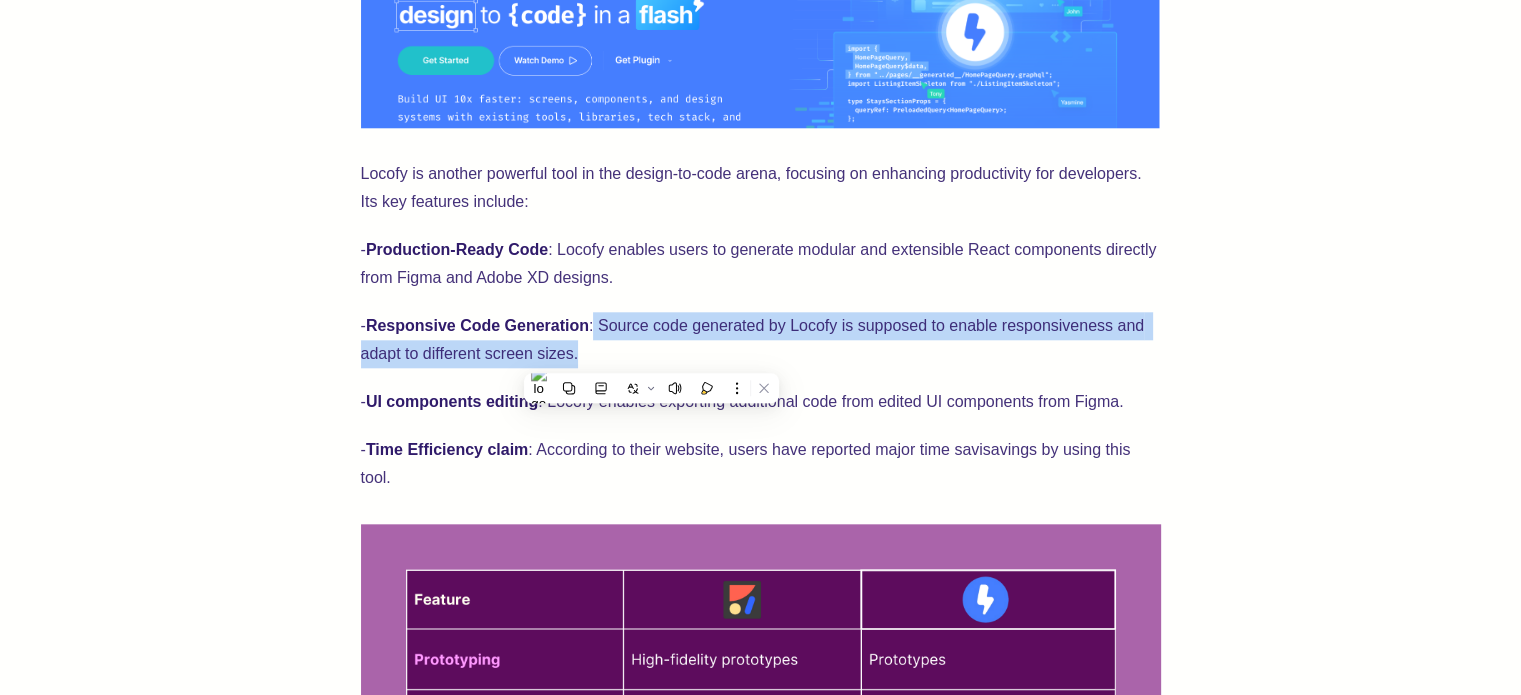 click on "-  Responsive Code Generation : Source code generated by Locofy is supposed to enable responsiveness and adapt to different screen sizes." at bounding box center (761, 340) 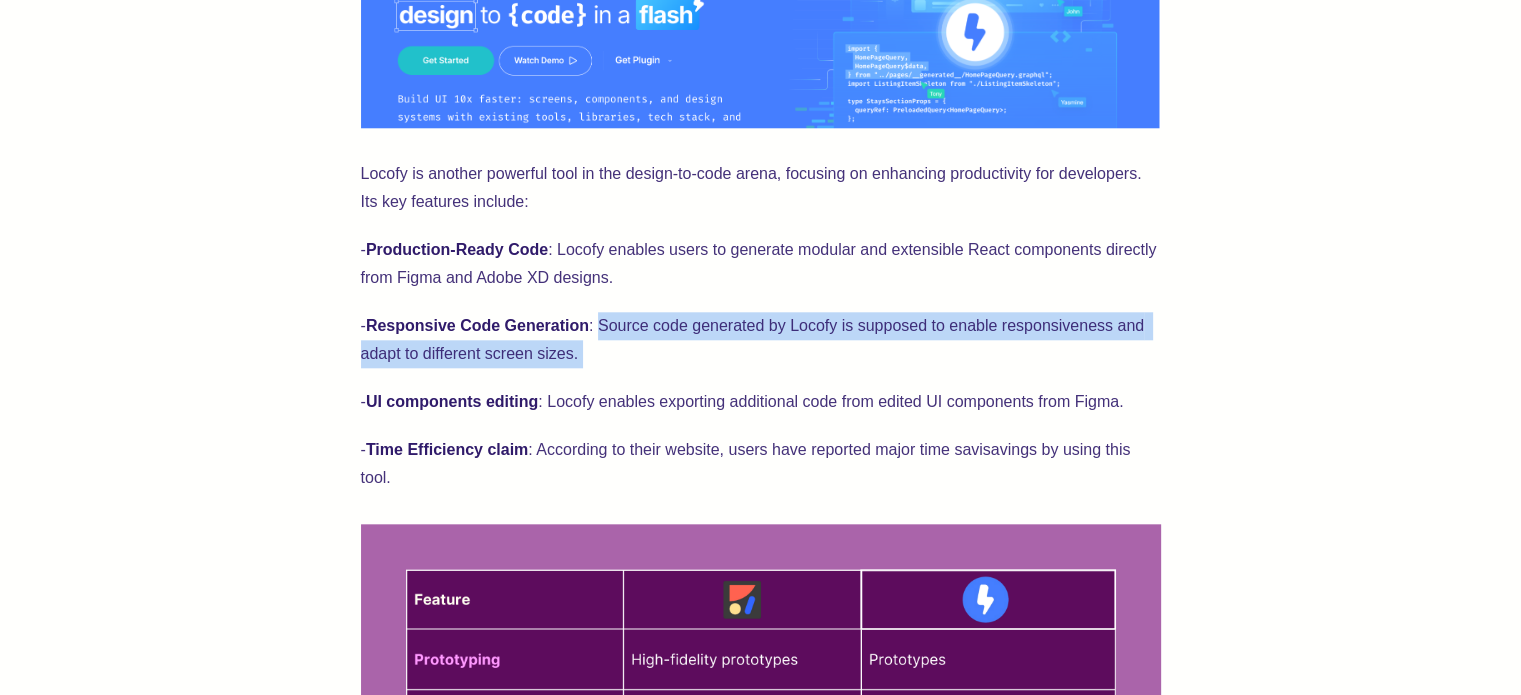 drag, startPoint x: 651, startPoint y: 357, endPoint x: 610, endPoint y: 330, distance: 49.09175 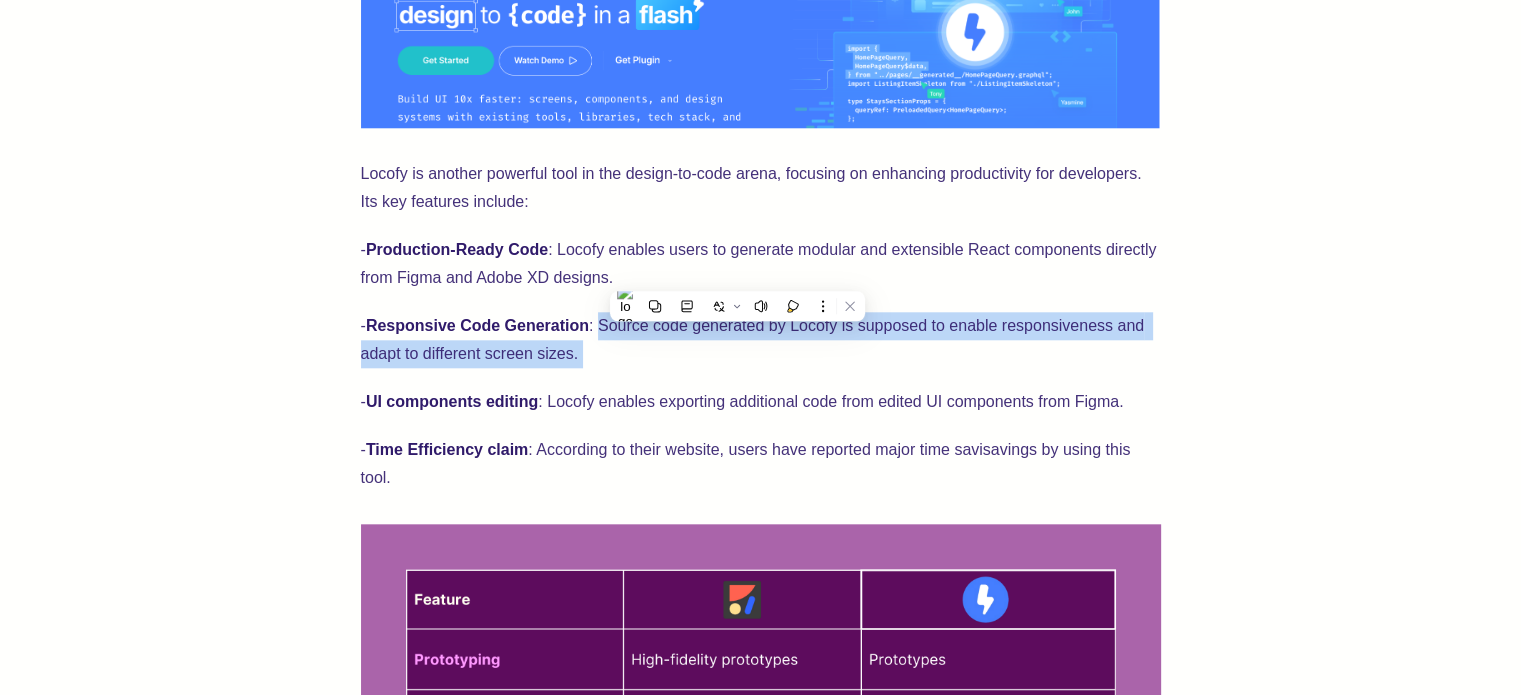 click on "-  Responsive Code Generation : Source code generated by Locofy is supposed to enable responsiveness and adapt to different screen sizes." at bounding box center [761, 340] 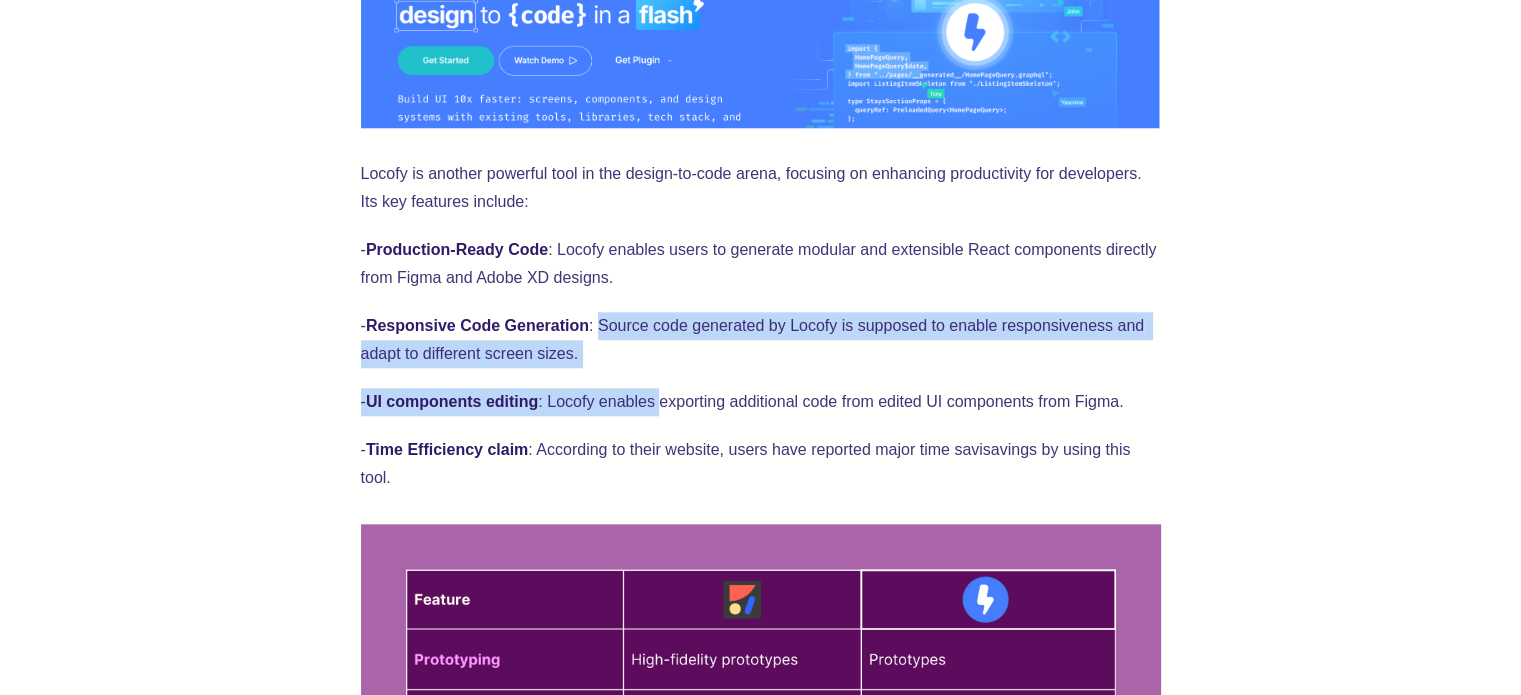 drag, startPoint x: 610, startPoint y: 330, endPoint x: 656, endPoint y: 379, distance: 67.20863 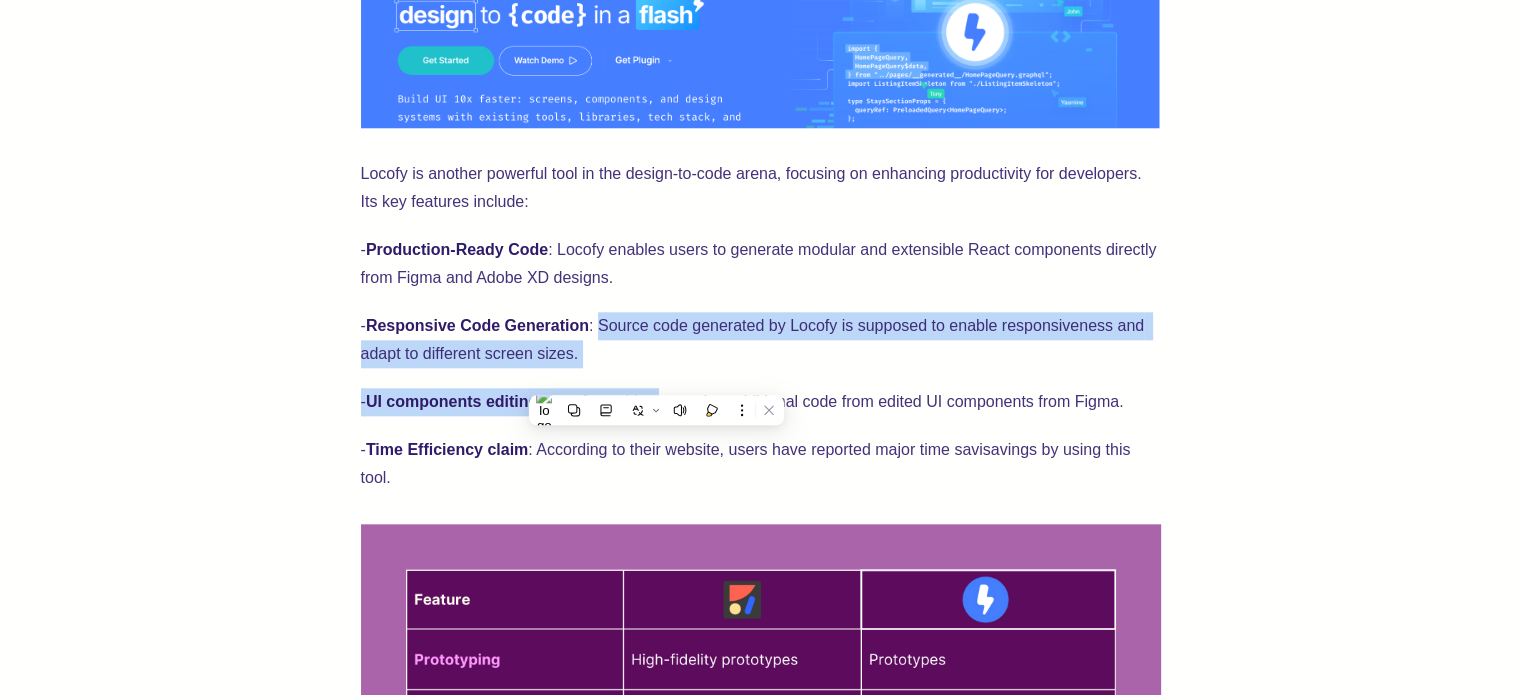 click on "Anima  and  Locofy  are two popular design-to-code tools, each with its own strengths and unique features. This comparison breaks down what they offer, and how they differ to help you decide which is the best for you to use. Overview of Anima Anima is a solid platform designed to convert design files from Figma and Adobe XD into high-quality code. Key features include: -  High-Fidelity Prototyping : Anima allows users to create interactive prototypes that closely mimic the final product, facilitating better communication between designers and developers. -  Automated Code Generation : The AI-powered platform can generate React source code (and the deriving HTML, CSS) from design files, that needs to be reworked by the engineers. -  Integration with Design Tools : Anima integrates with the most popular design tools: Figma and Adobe XD. -  Customization Options : Users can customize the generated source code to (and oftentimes will need to), to make sure that it fits the existing code base and is functional. -" at bounding box center (761, 439) 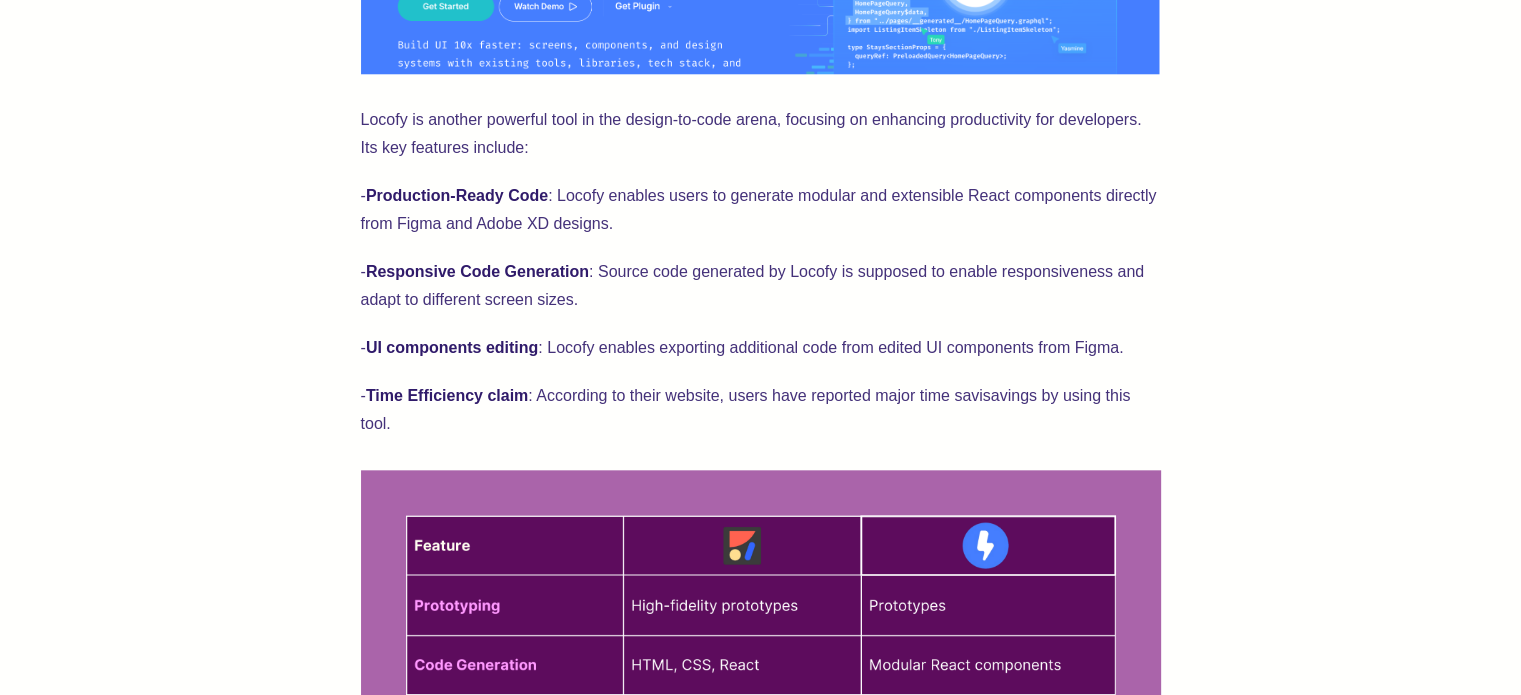 scroll, scrollTop: 2062, scrollLeft: 0, axis: vertical 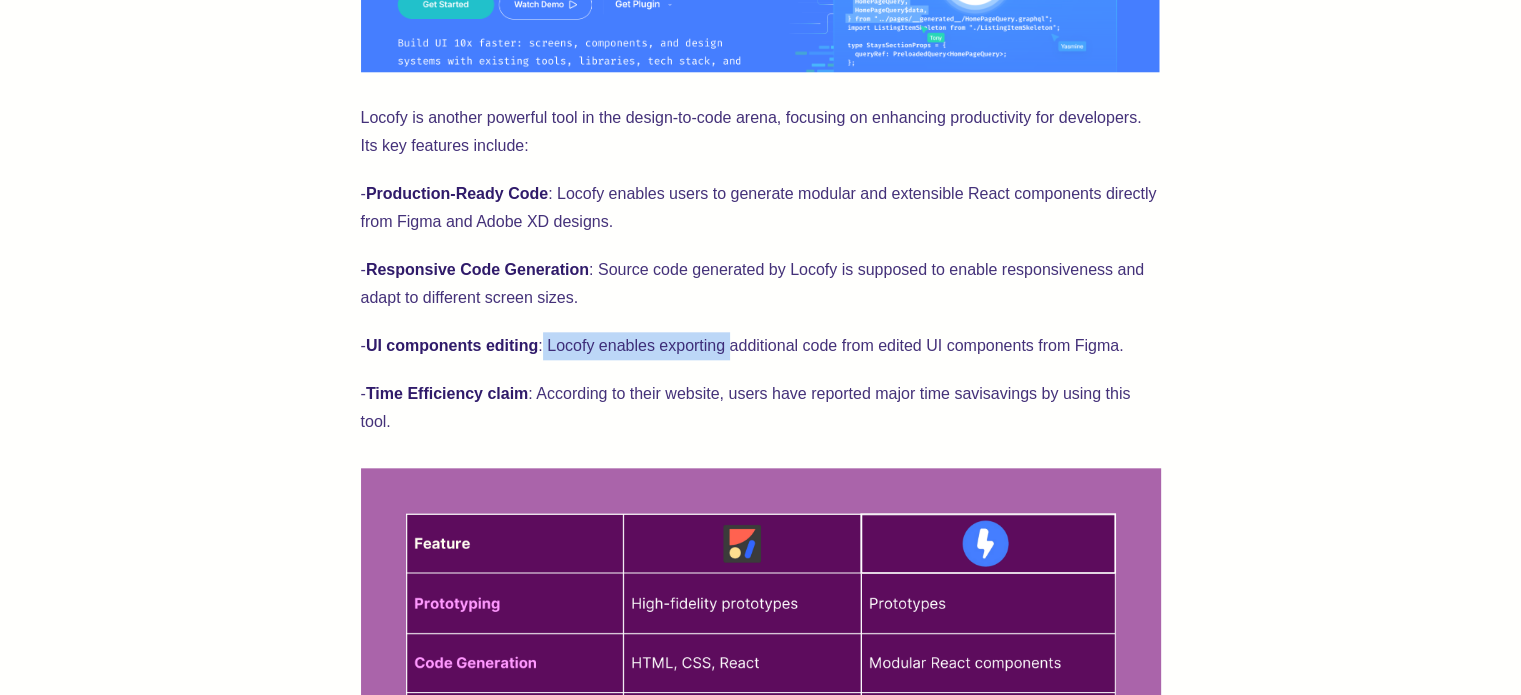 drag, startPoint x: 548, startPoint y: 347, endPoint x: 732, endPoint y: 347, distance: 184 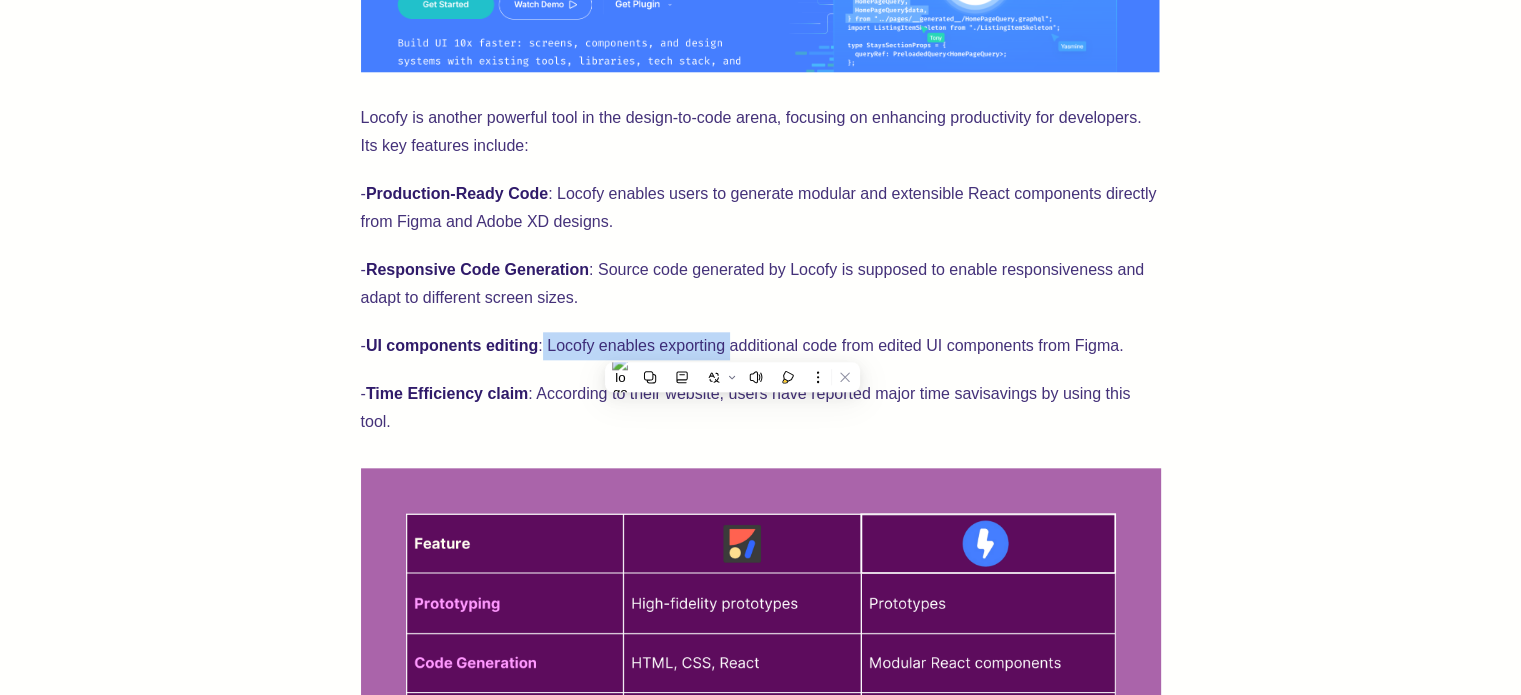 click on "-  UI components editing : Locofy enables exporting additional code from edited UI components from Figma." at bounding box center (761, 346) 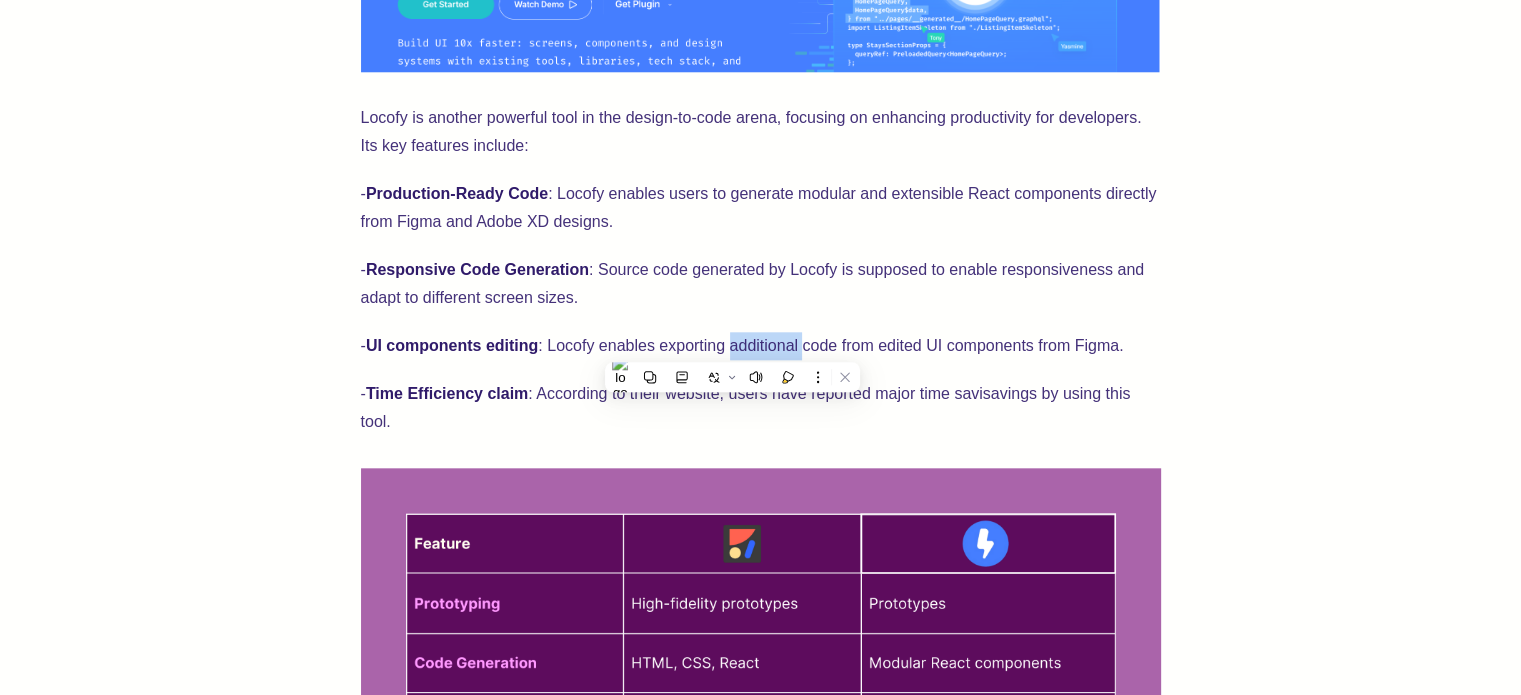 click on "-  UI components editing : Locofy enables exporting additional code from edited UI components from Figma." at bounding box center [761, 346] 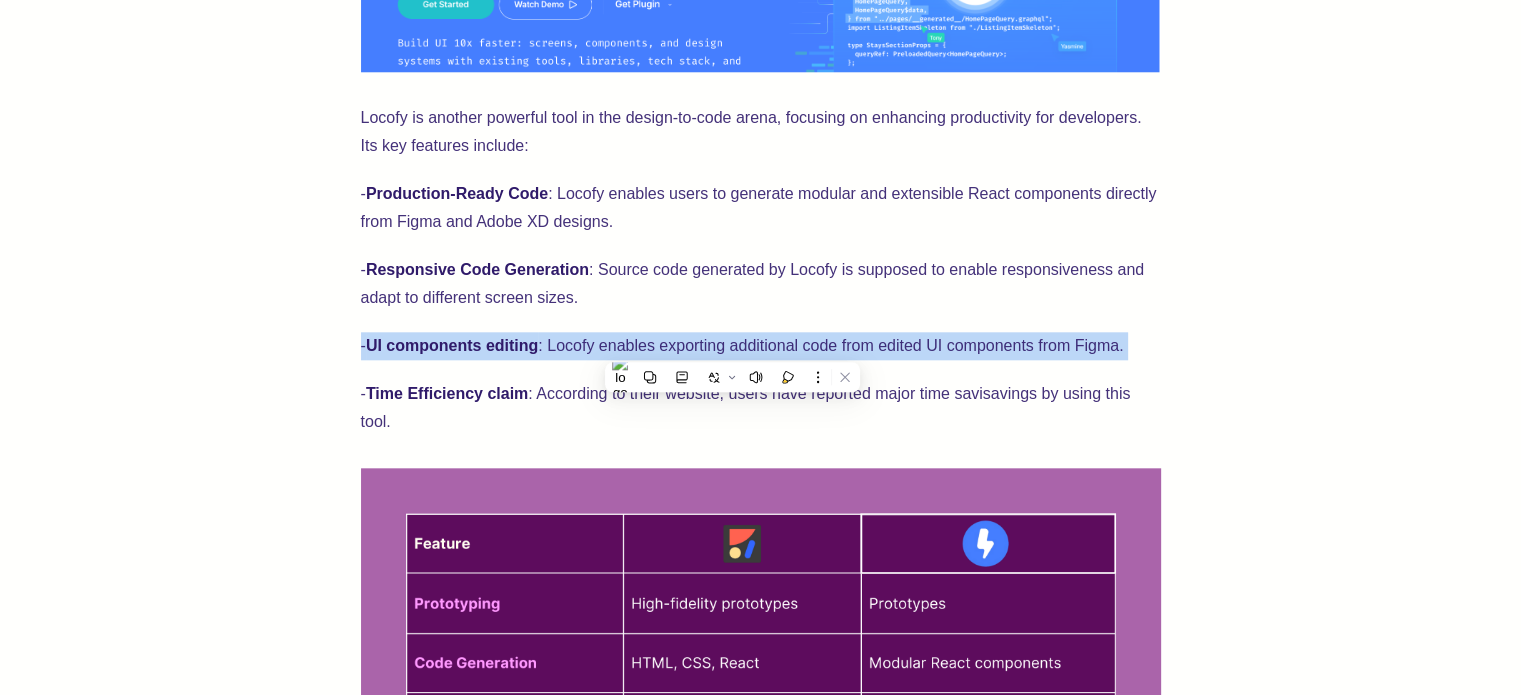 click on "-  UI components editing : Locofy enables exporting additional code from edited UI components from Figma." at bounding box center (761, 346) 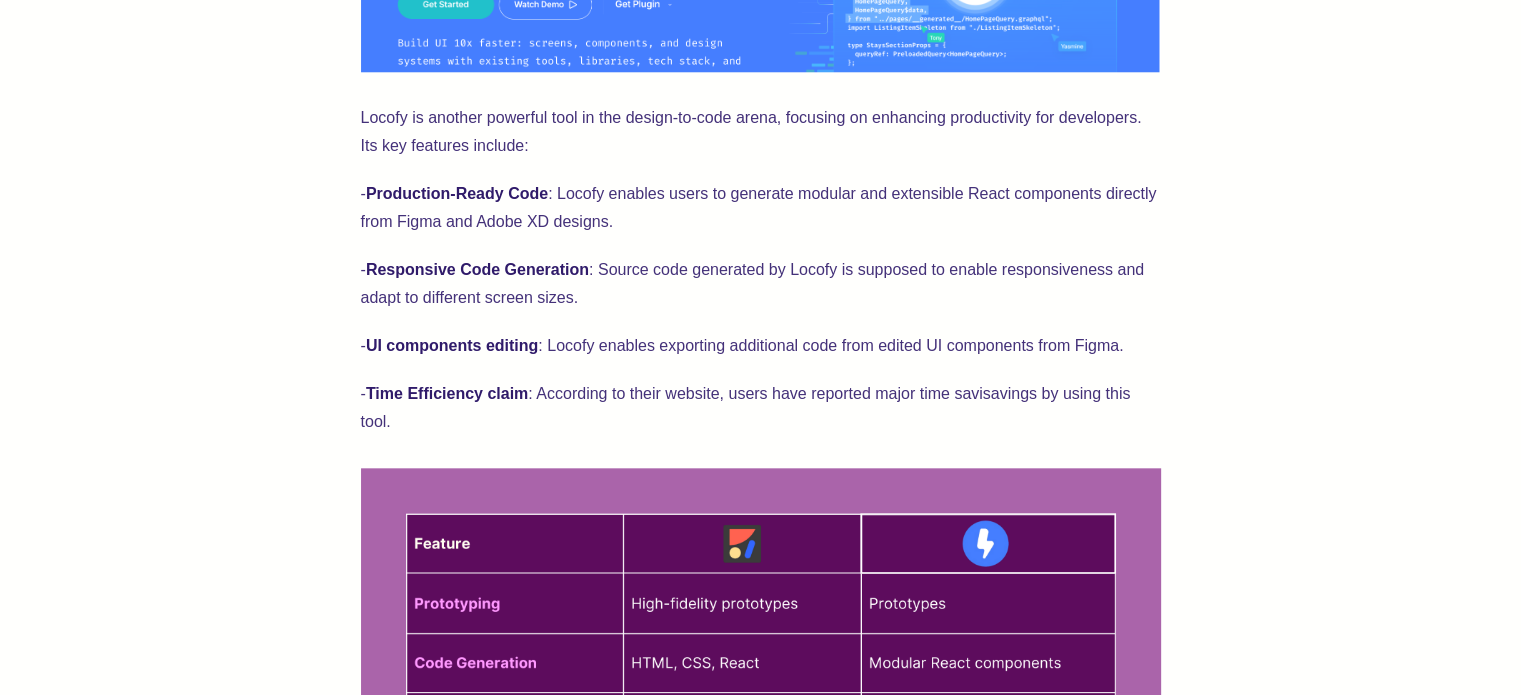 click on "Responsive Code Generation" at bounding box center (477, 269) 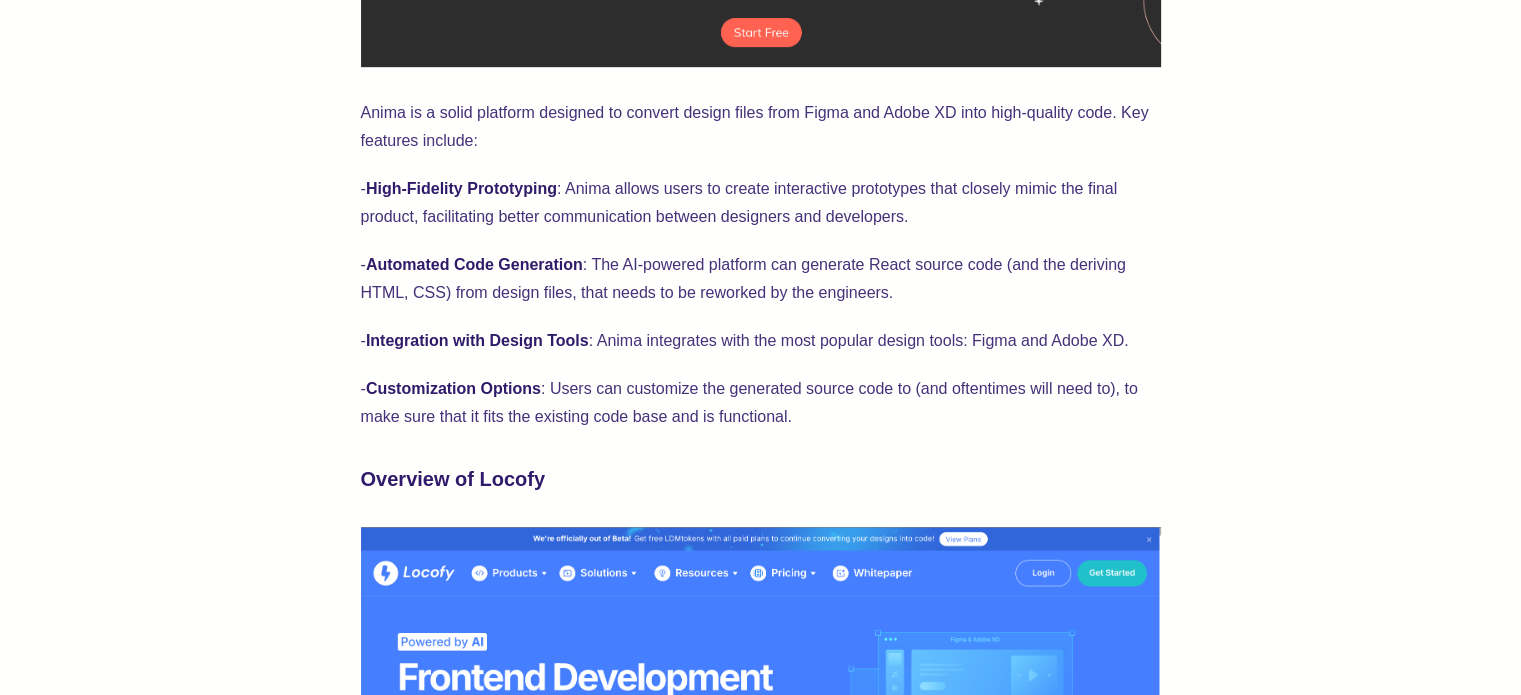 scroll, scrollTop: 1252, scrollLeft: 0, axis: vertical 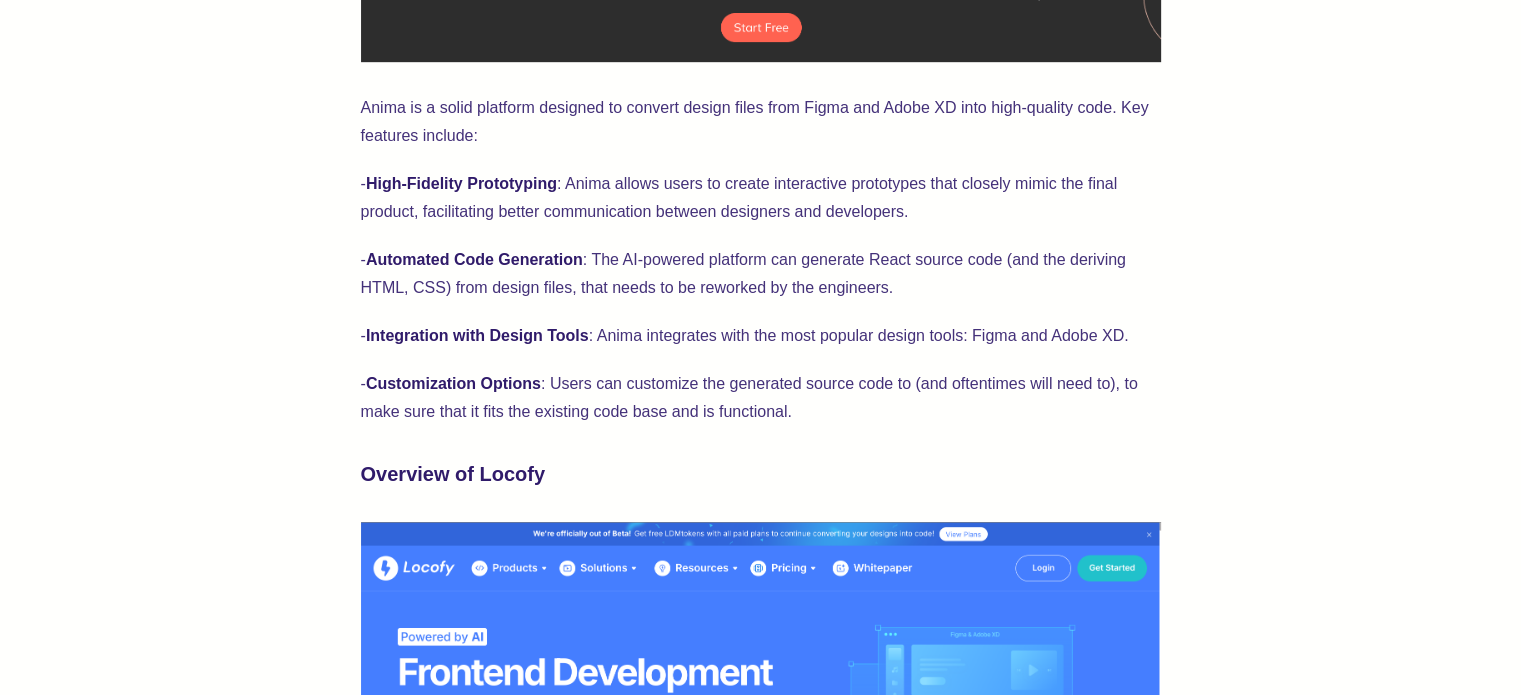 click on "High-Fidelity Prototyping" at bounding box center (461, 183) 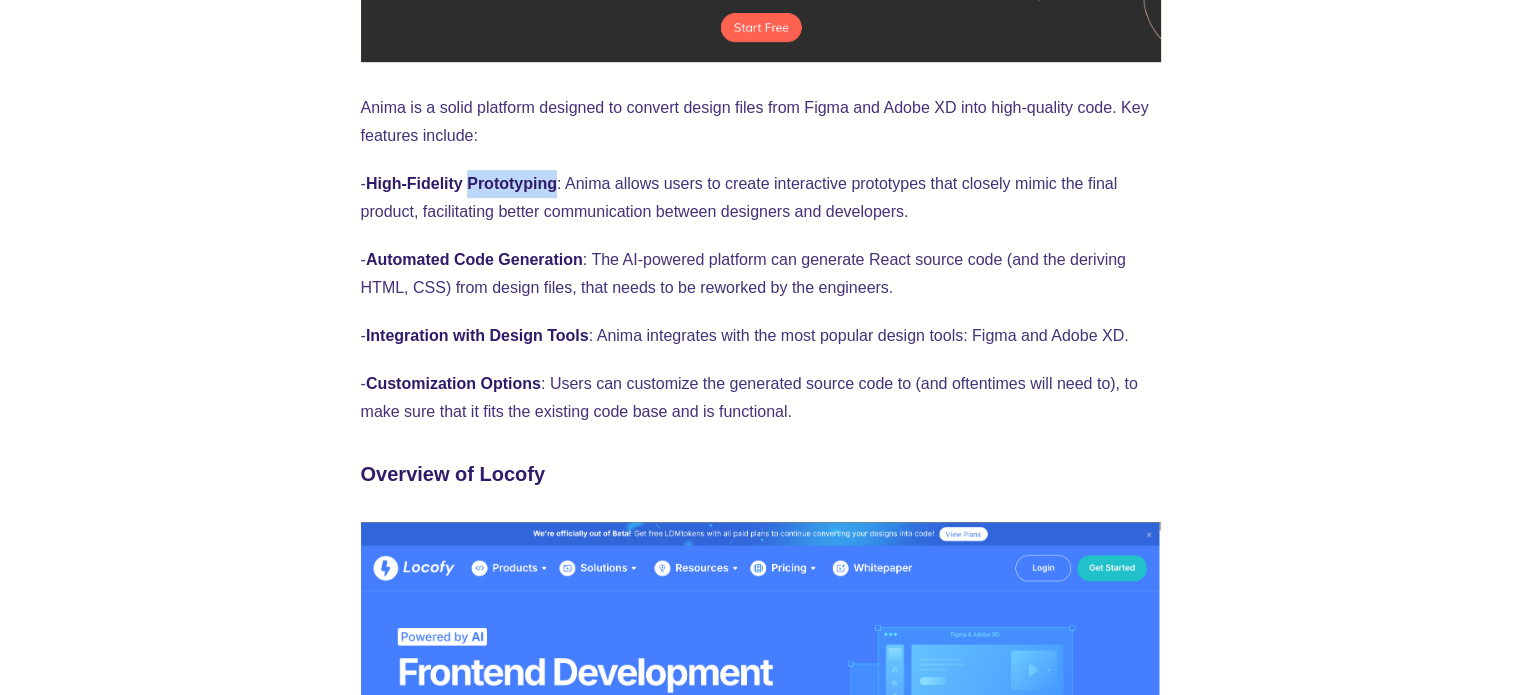 click on "High-Fidelity Prototyping" at bounding box center (461, 183) 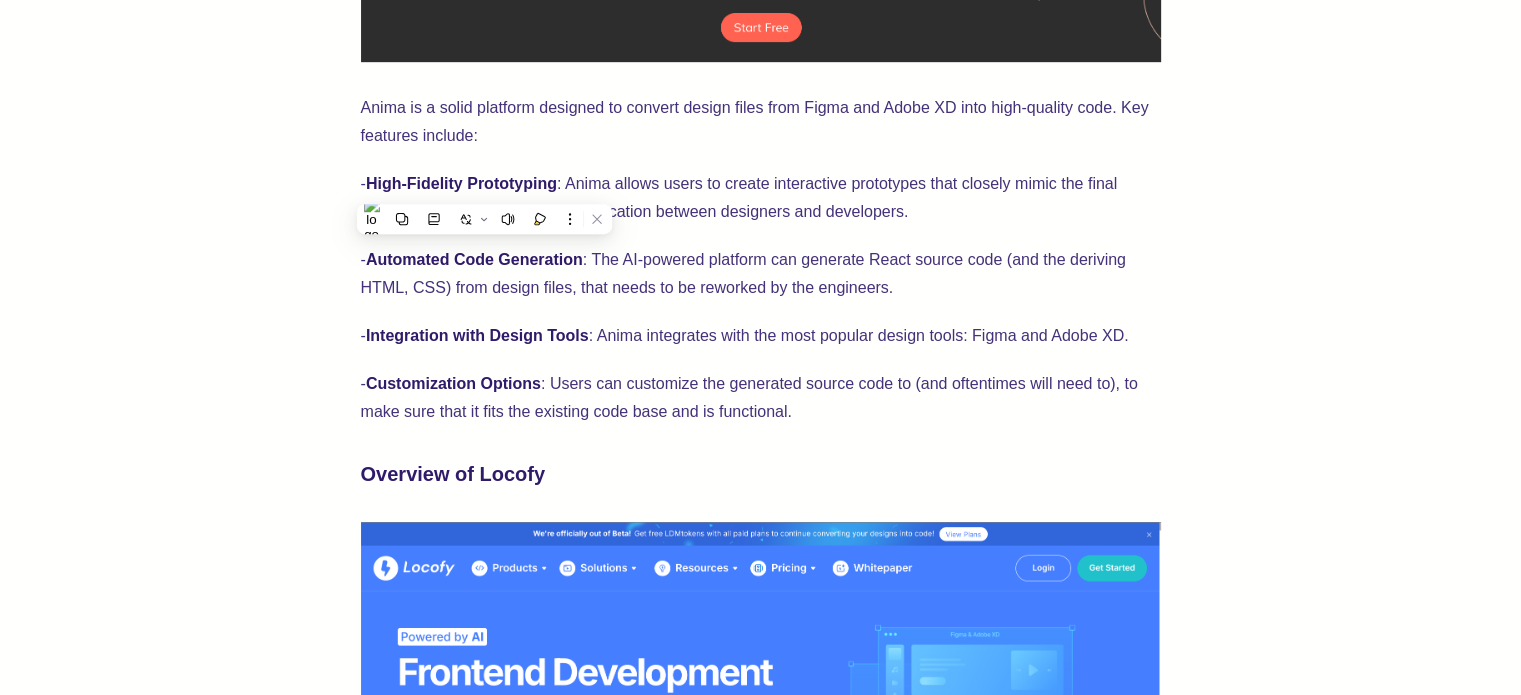 click on "Integration with Design Tools" at bounding box center [477, 335] 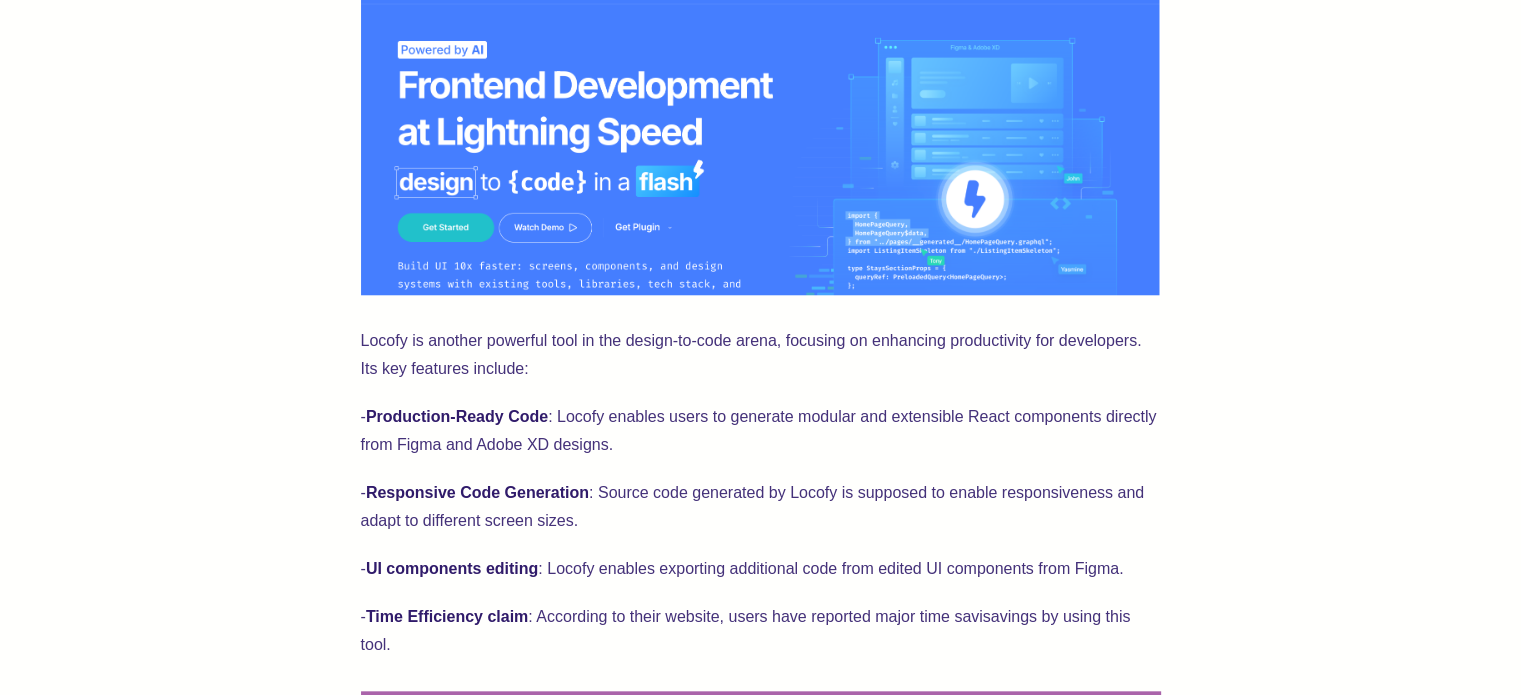 scroll, scrollTop: 1904, scrollLeft: 0, axis: vertical 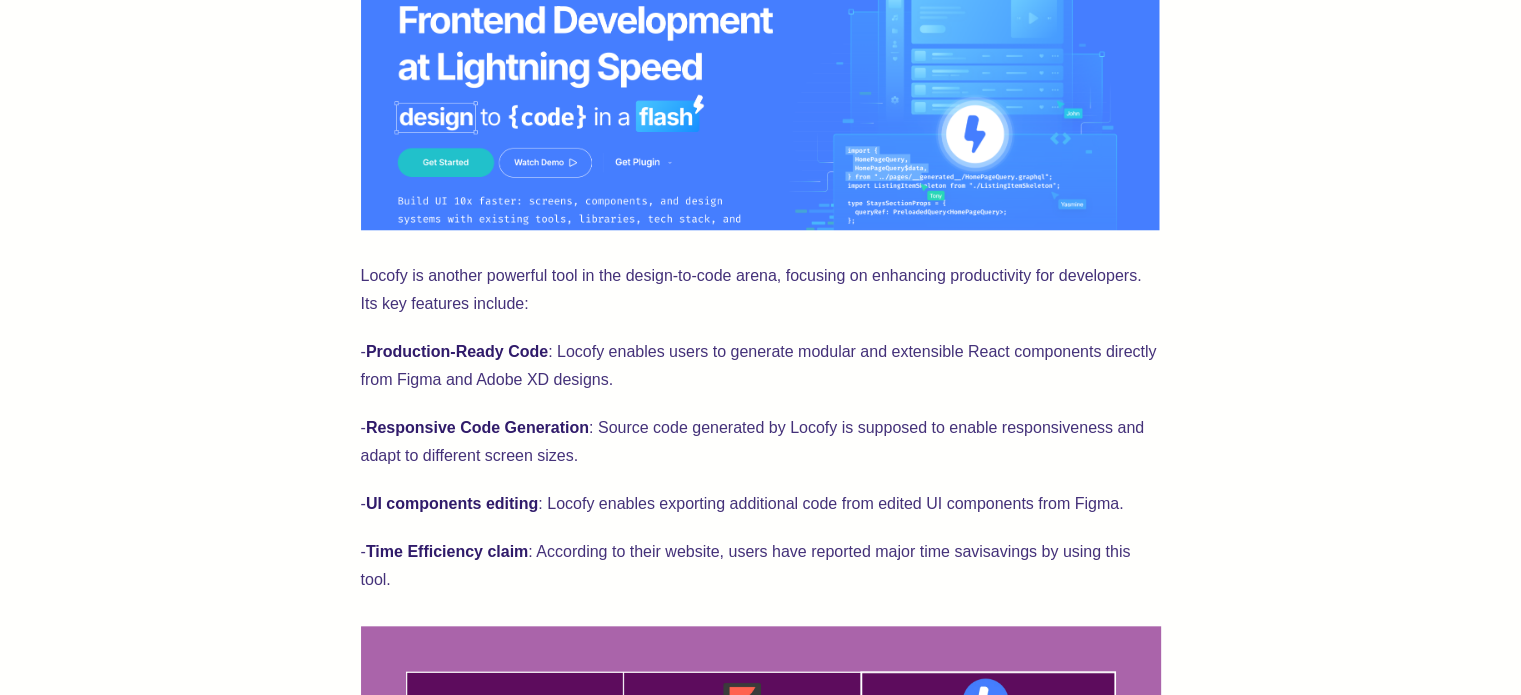 click on "Production-Ready Code" at bounding box center [457, 351] 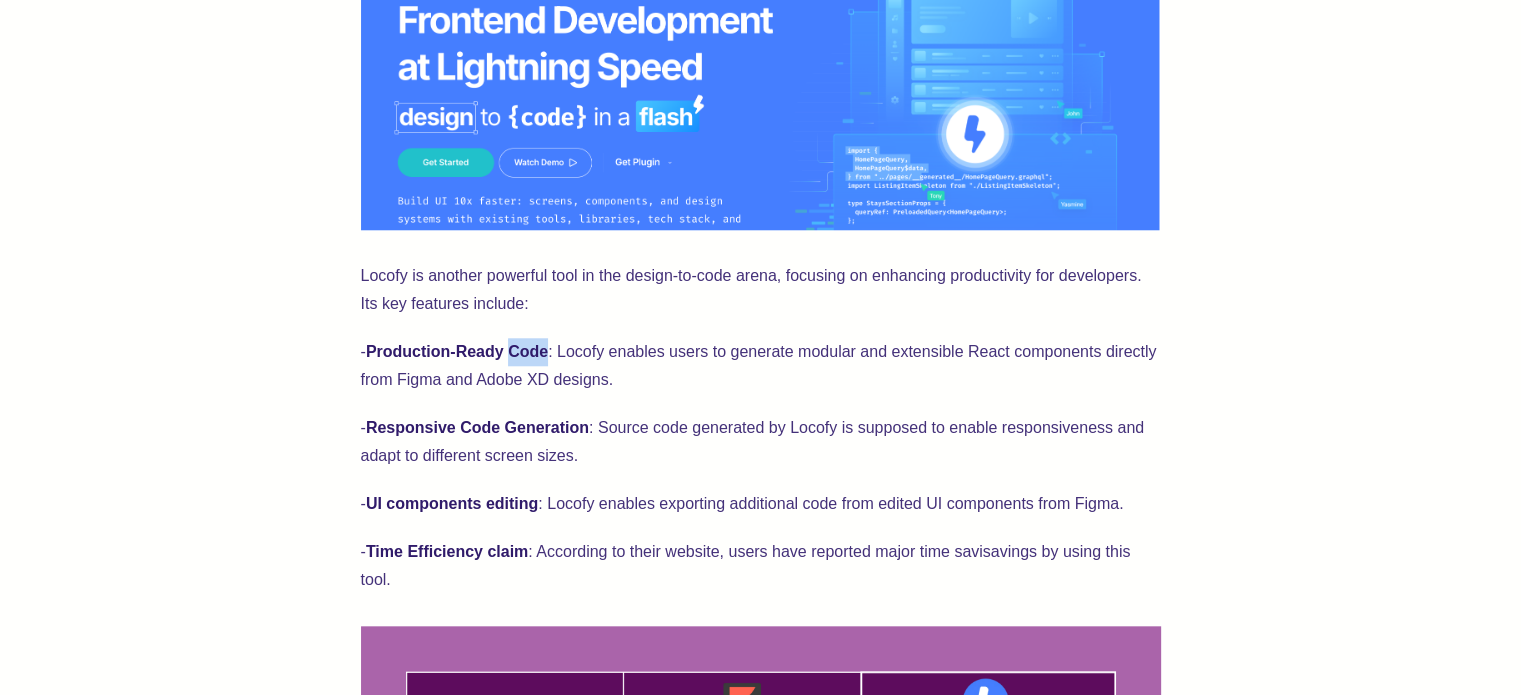 click on "Production-Ready Code" at bounding box center (457, 351) 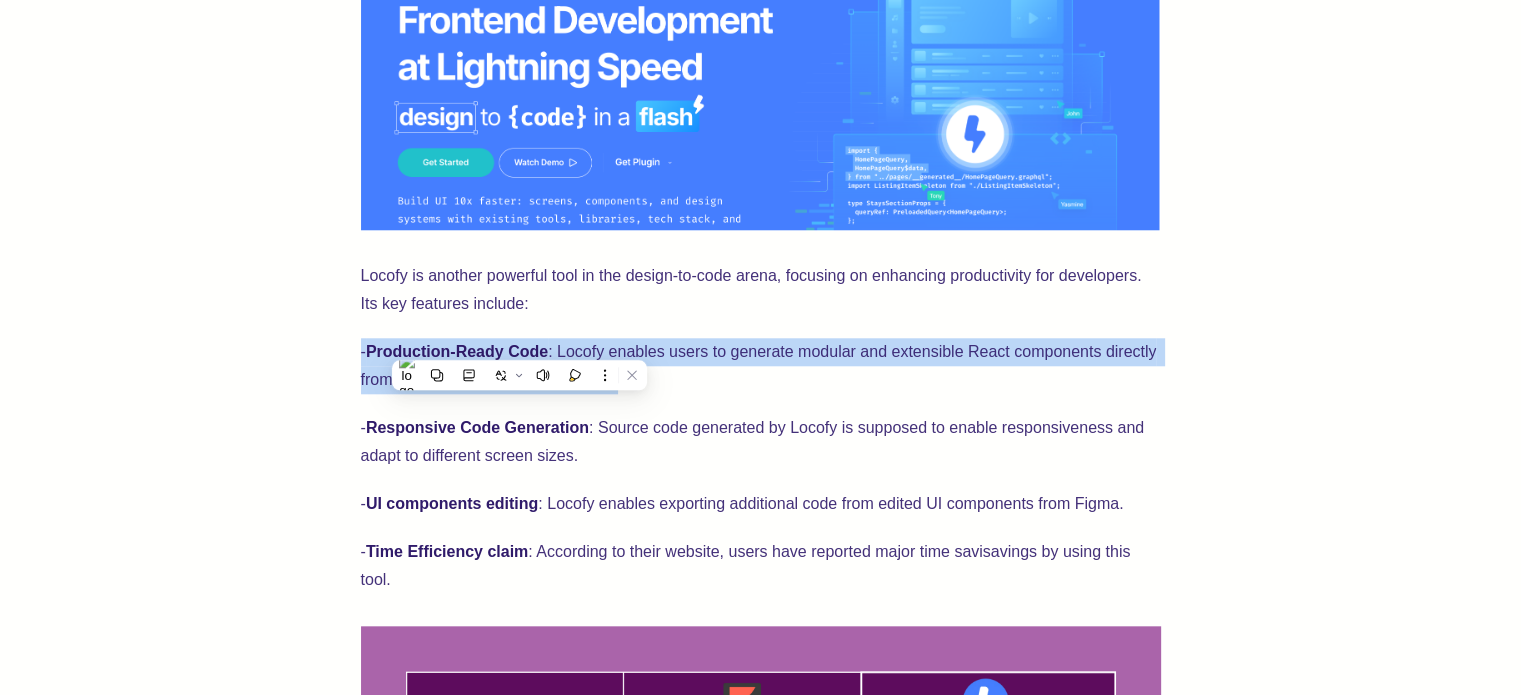 click on "Production-Ready Code" at bounding box center [457, 351] 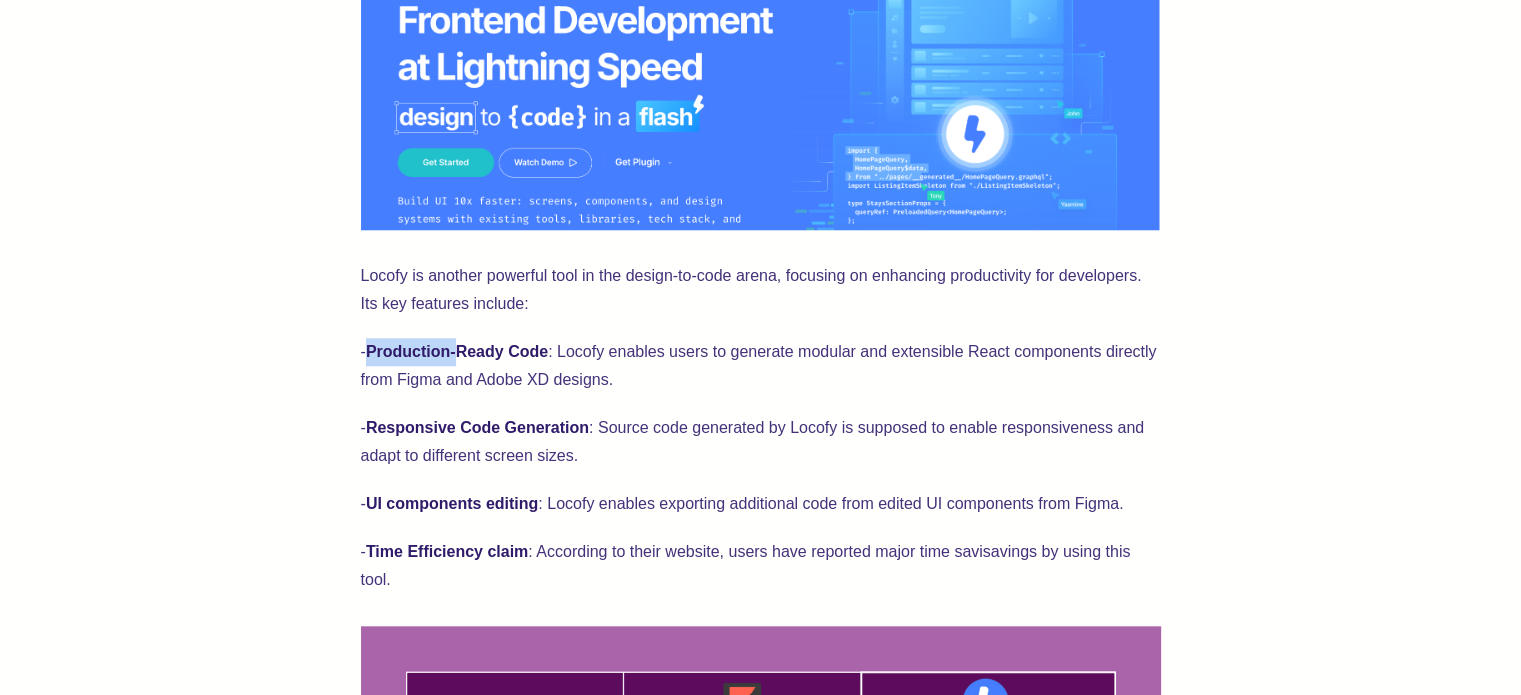 drag, startPoint x: 456, startPoint y: 350, endPoint x: 420, endPoint y: 350, distance: 36 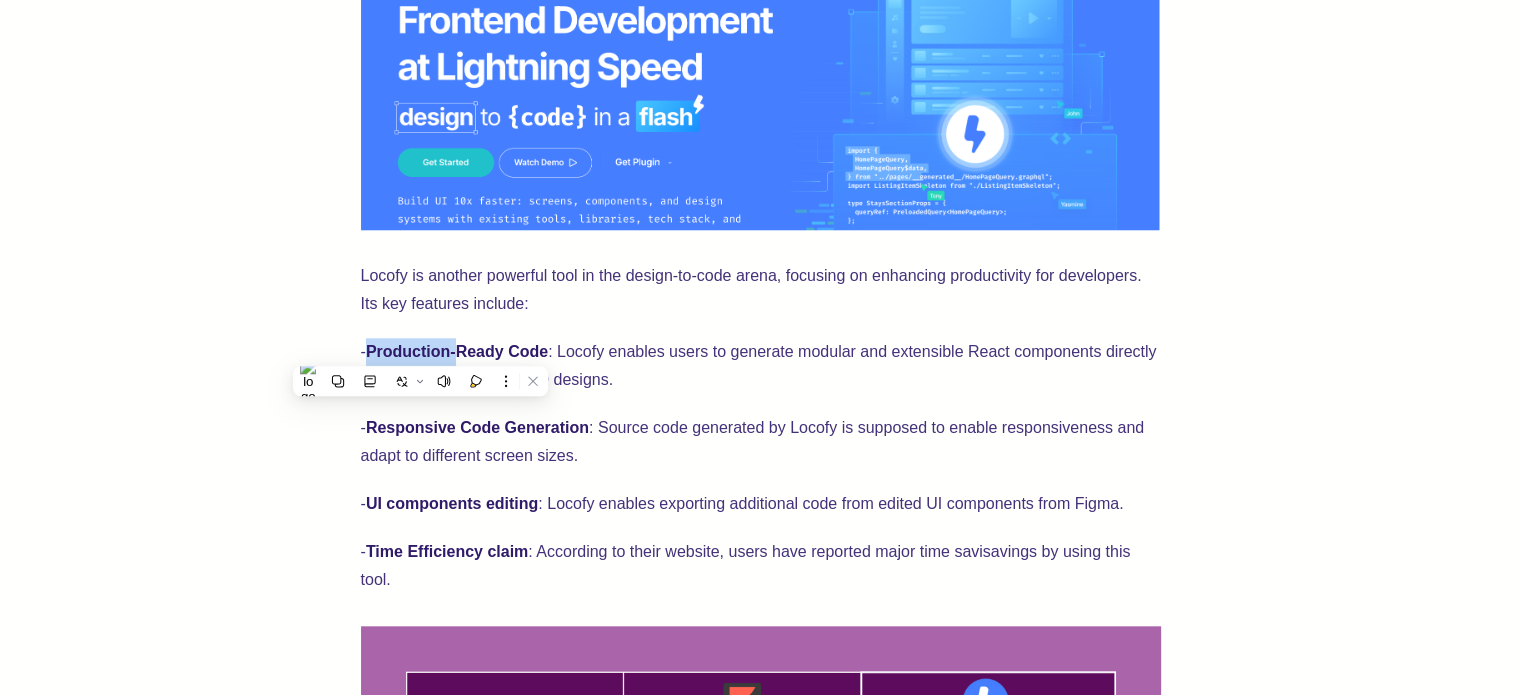 click on "Production-Ready Code" at bounding box center (457, 351) 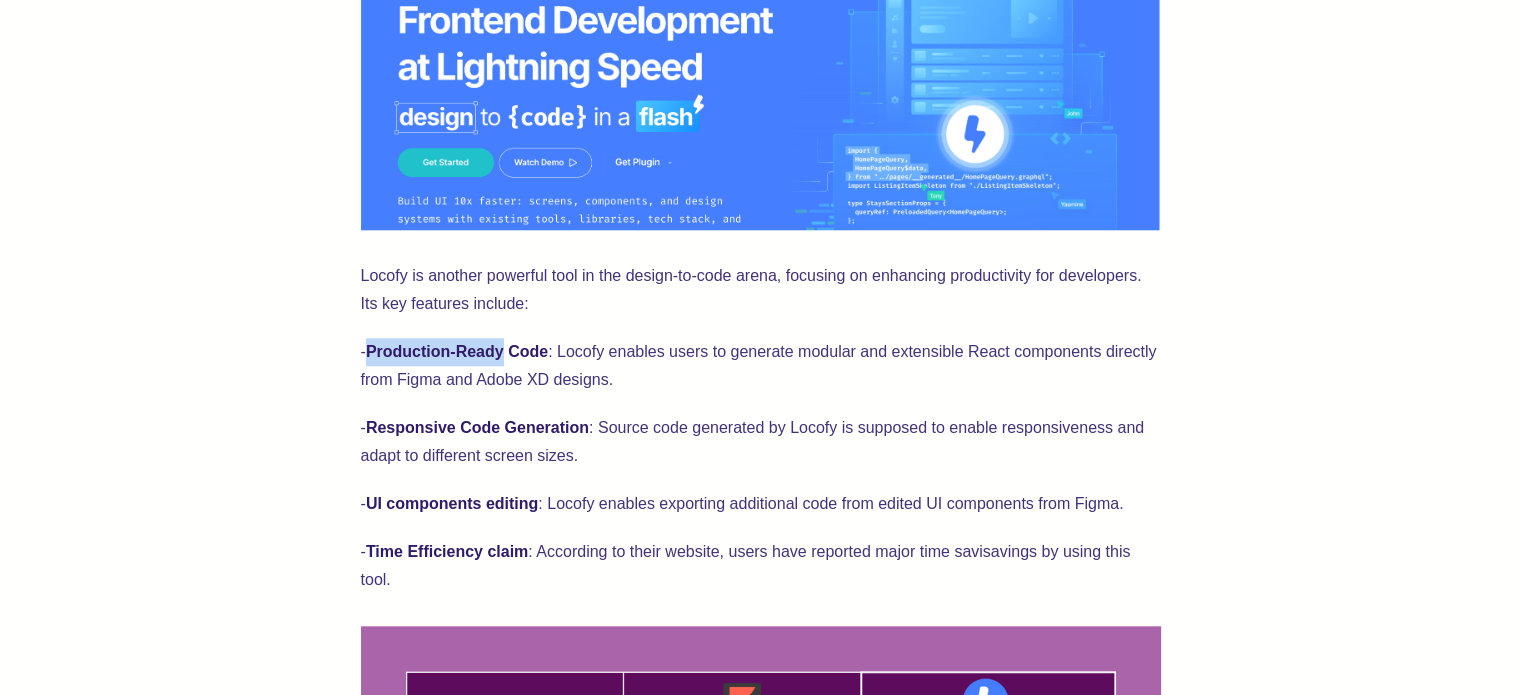 drag, startPoint x: 420, startPoint y: 350, endPoint x: 496, endPoint y: 348, distance: 76.02631 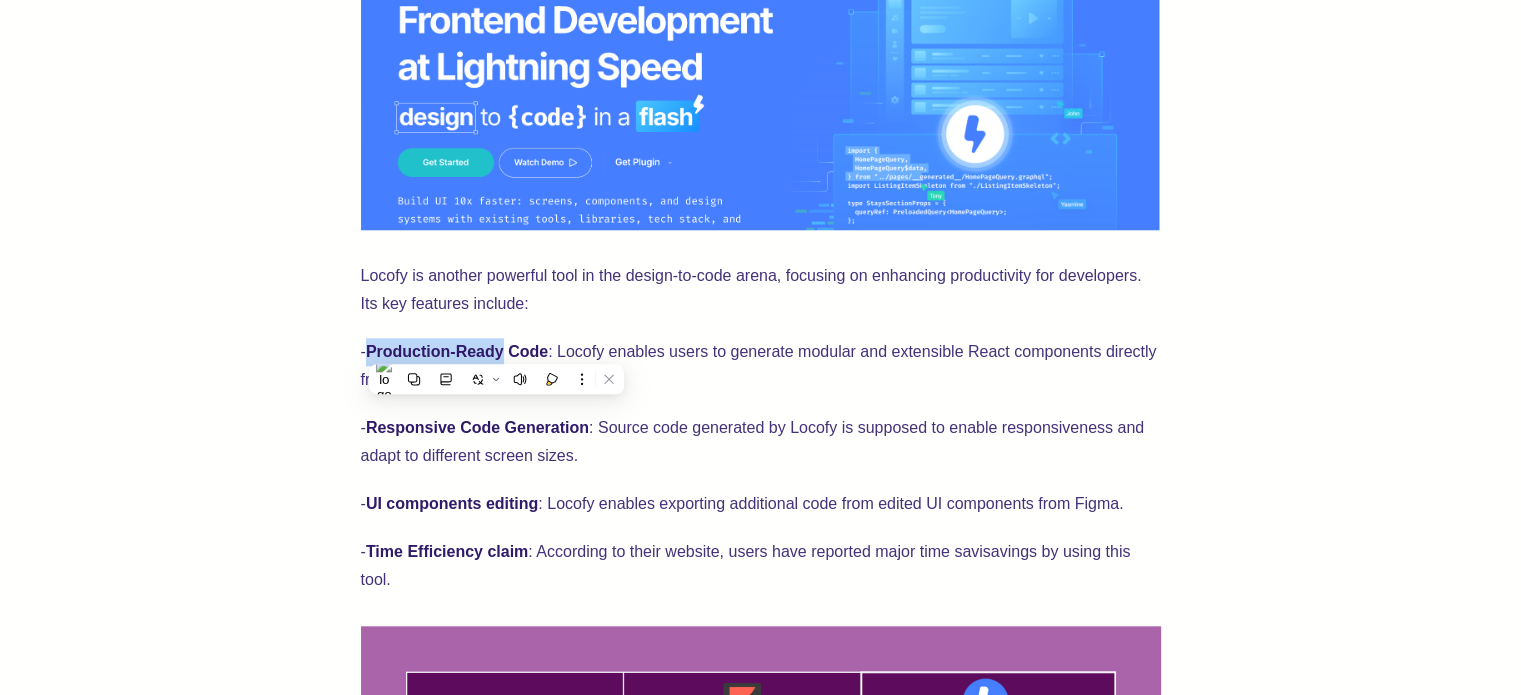 click on "Production-Ready Code" at bounding box center [457, 351] 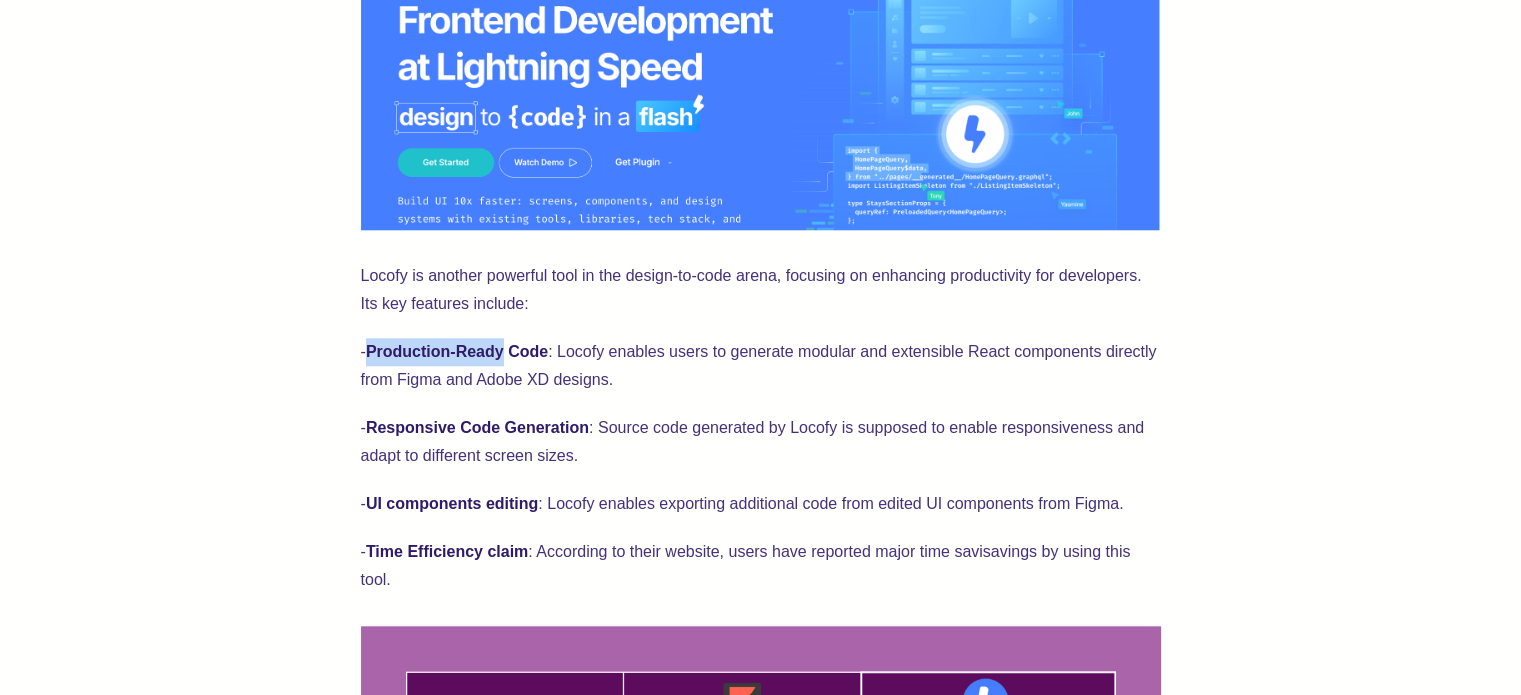 drag, startPoint x: 425, startPoint y: 350, endPoint x: 481, endPoint y: 348, distance: 56.0357 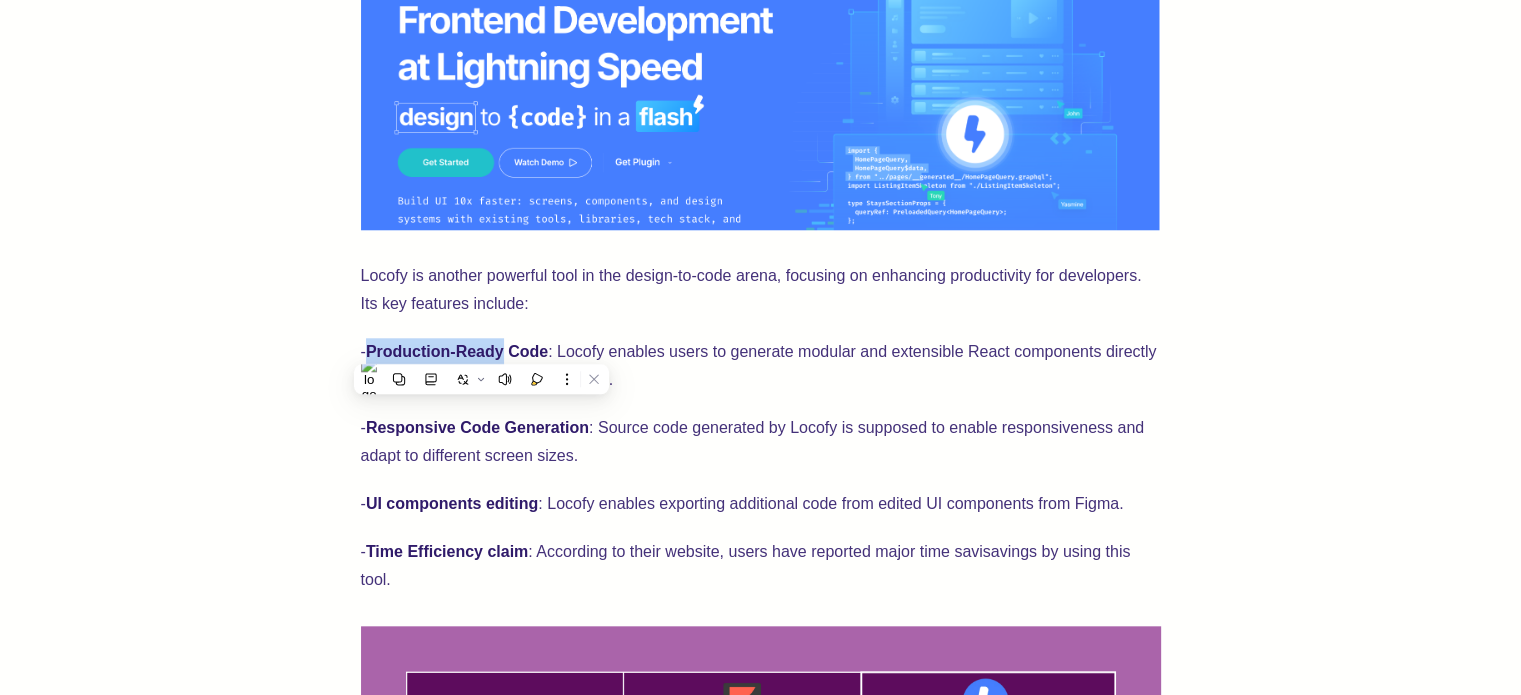 click on "Production-Ready Code" at bounding box center [457, 351] 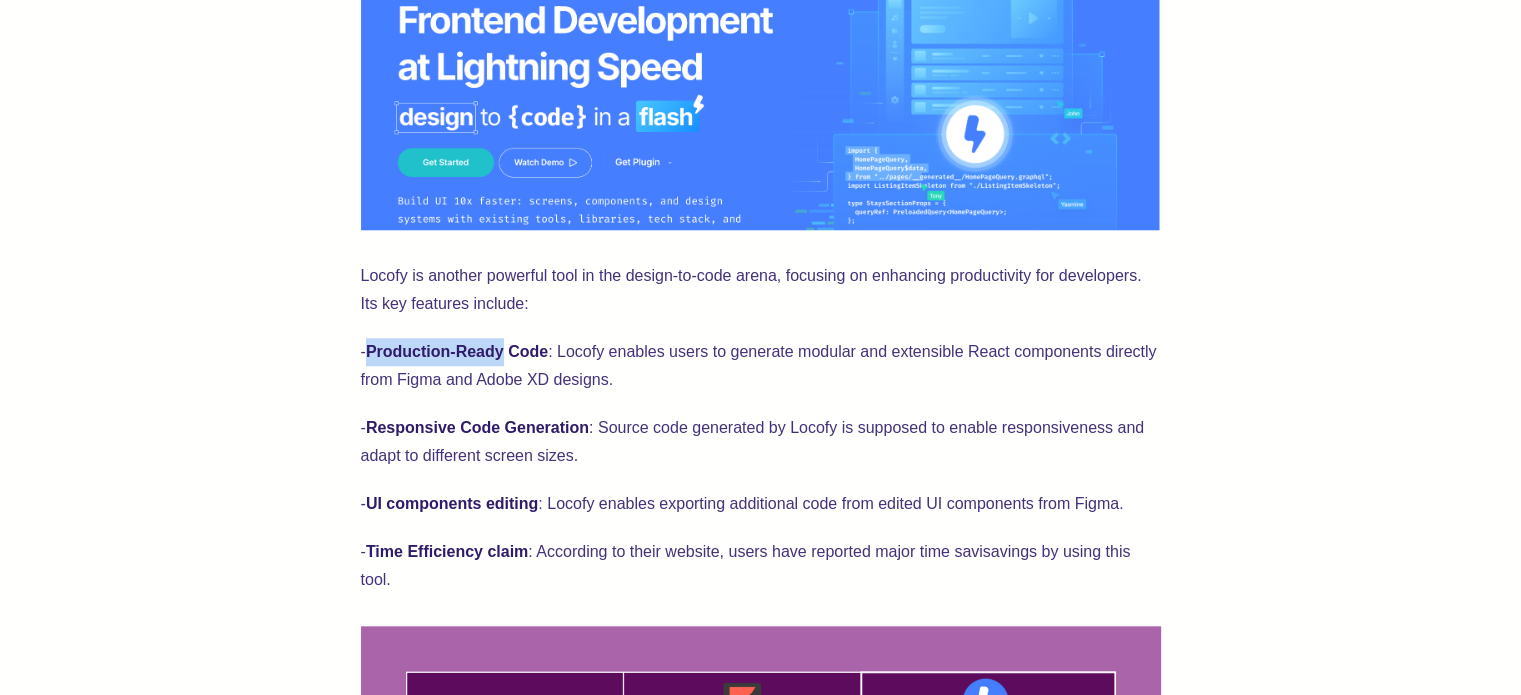 drag, startPoint x: 481, startPoint y: 348, endPoint x: 426, endPoint y: 349, distance: 55.00909 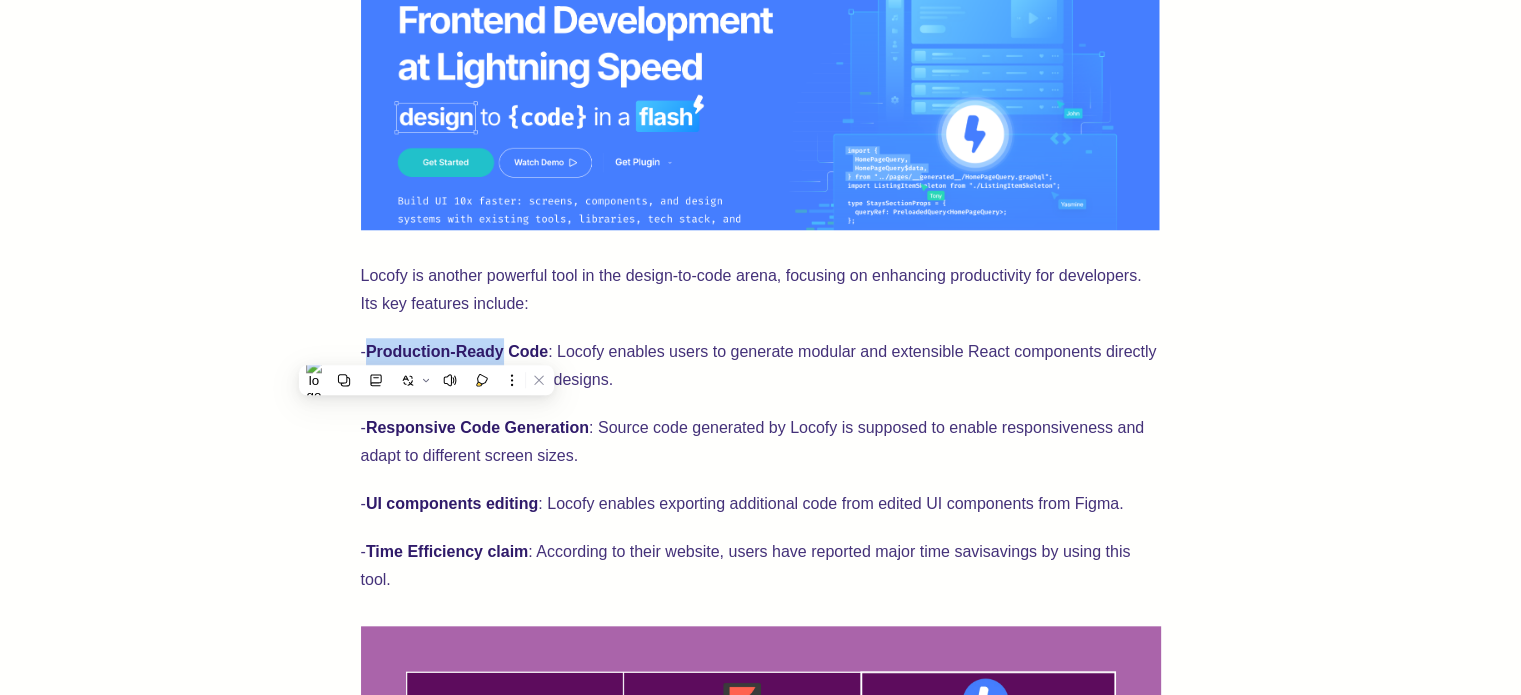 click on "Production-Ready Code" at bounding box center (457, 351) 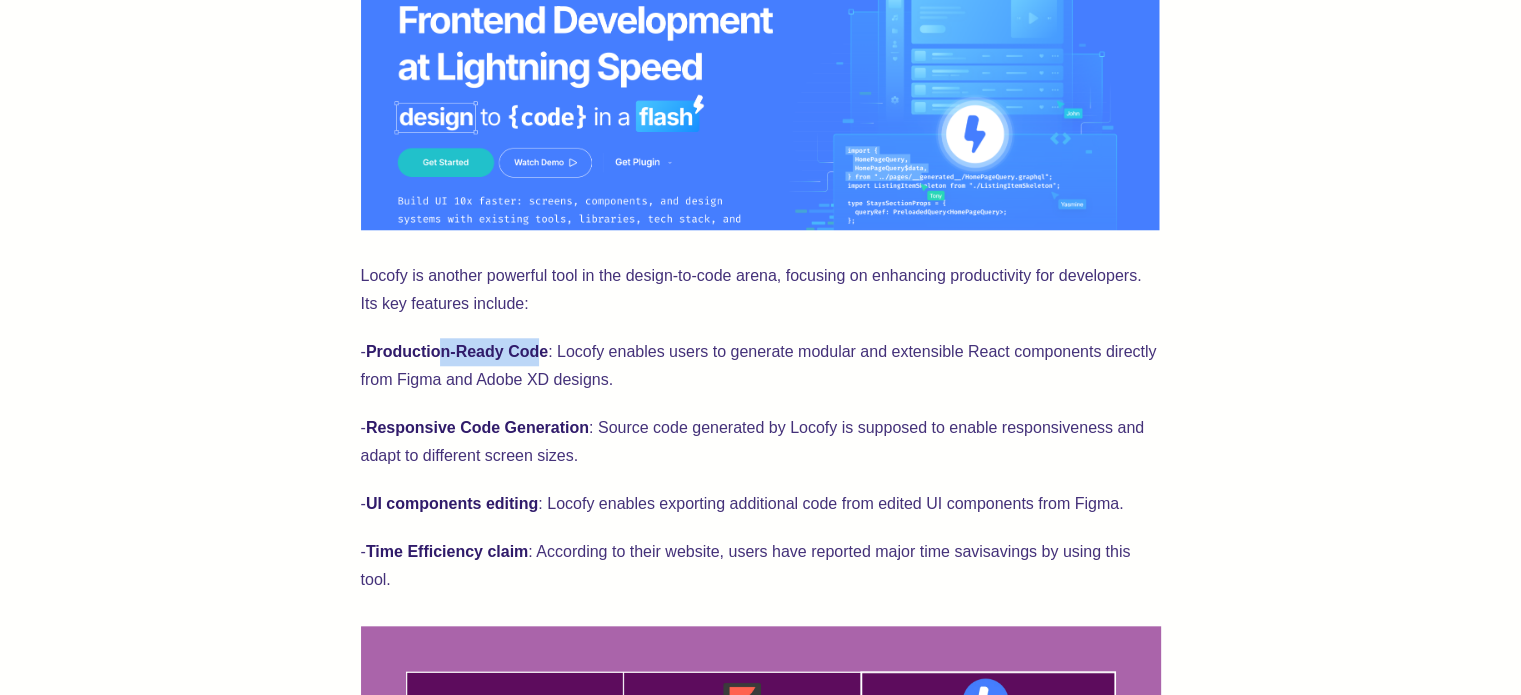 drag, startPoint x: 442, startPoint y: 351, endPoint x: 539, endPoint y: 349, distance: 97.020615 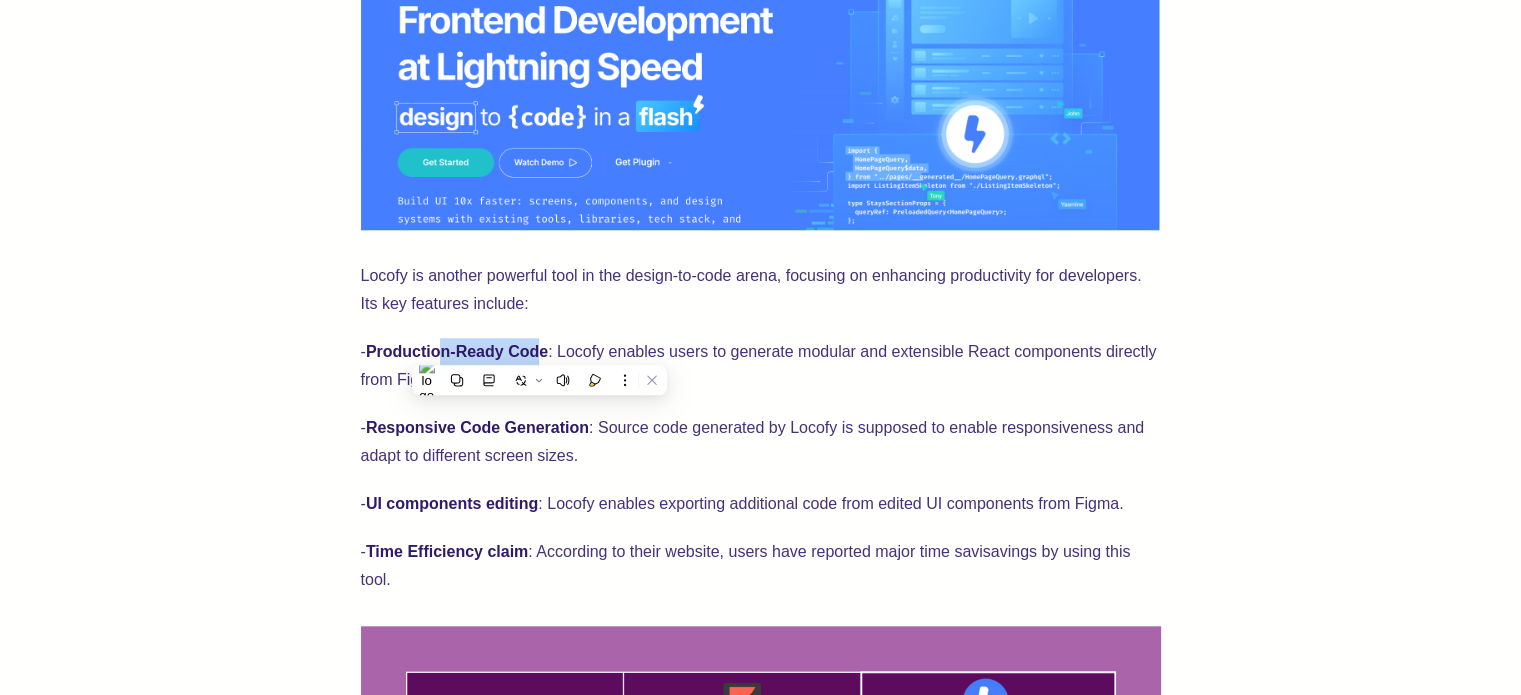 click on "Production-Ready Code" at bounding box center [457, 351] 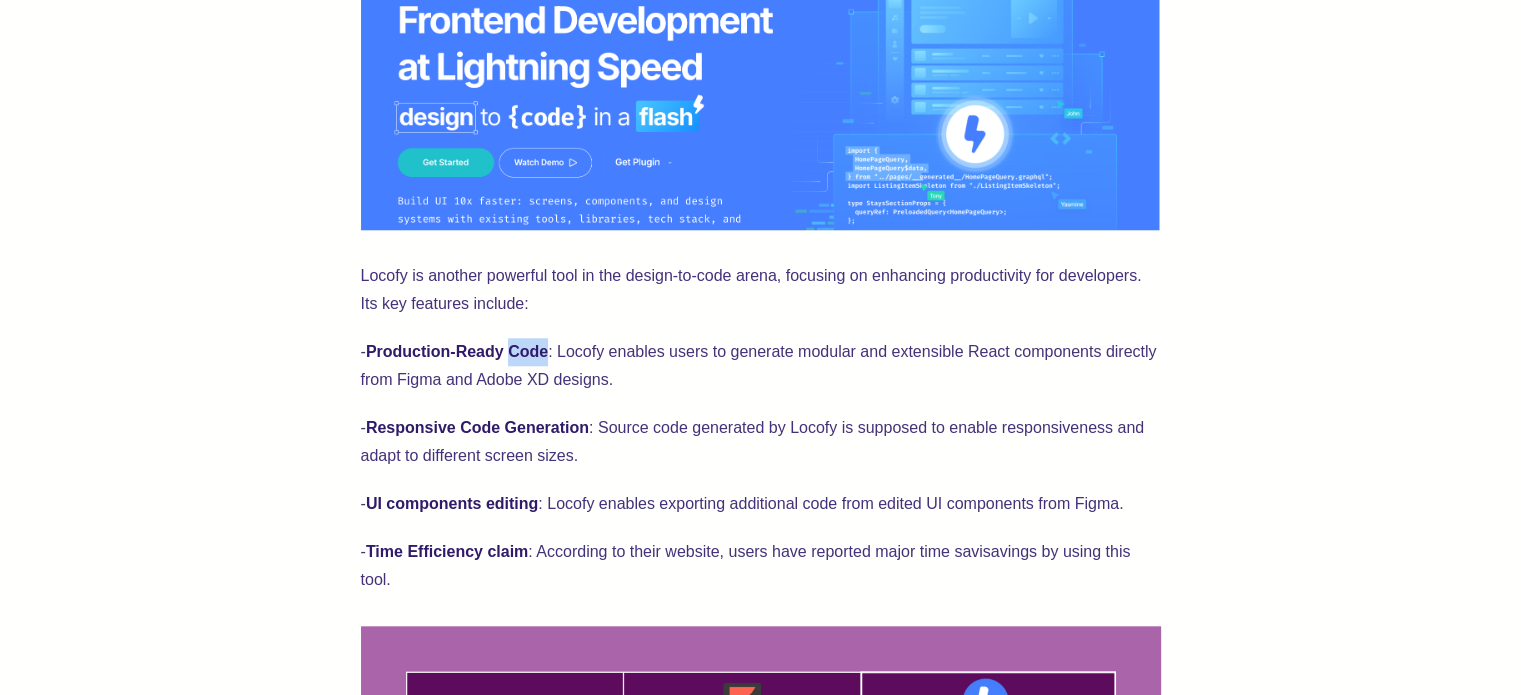 click on "Production-Ready Code" at bounding box center (457, 351) 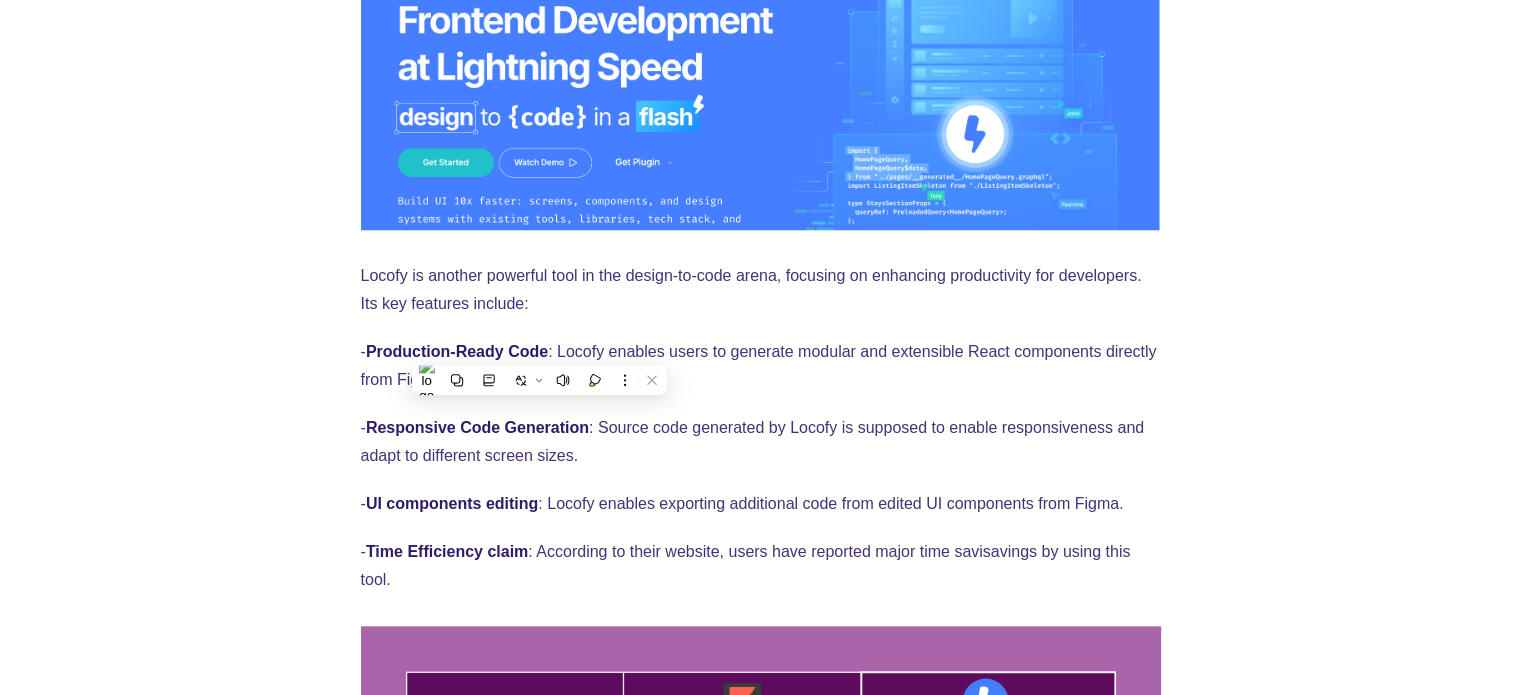 click on "-  Responsive Code Generation : Source code generated by Locofy is supposed to enable responsiveness and adapt to different screen sizes." at bounding box center (761, 442) 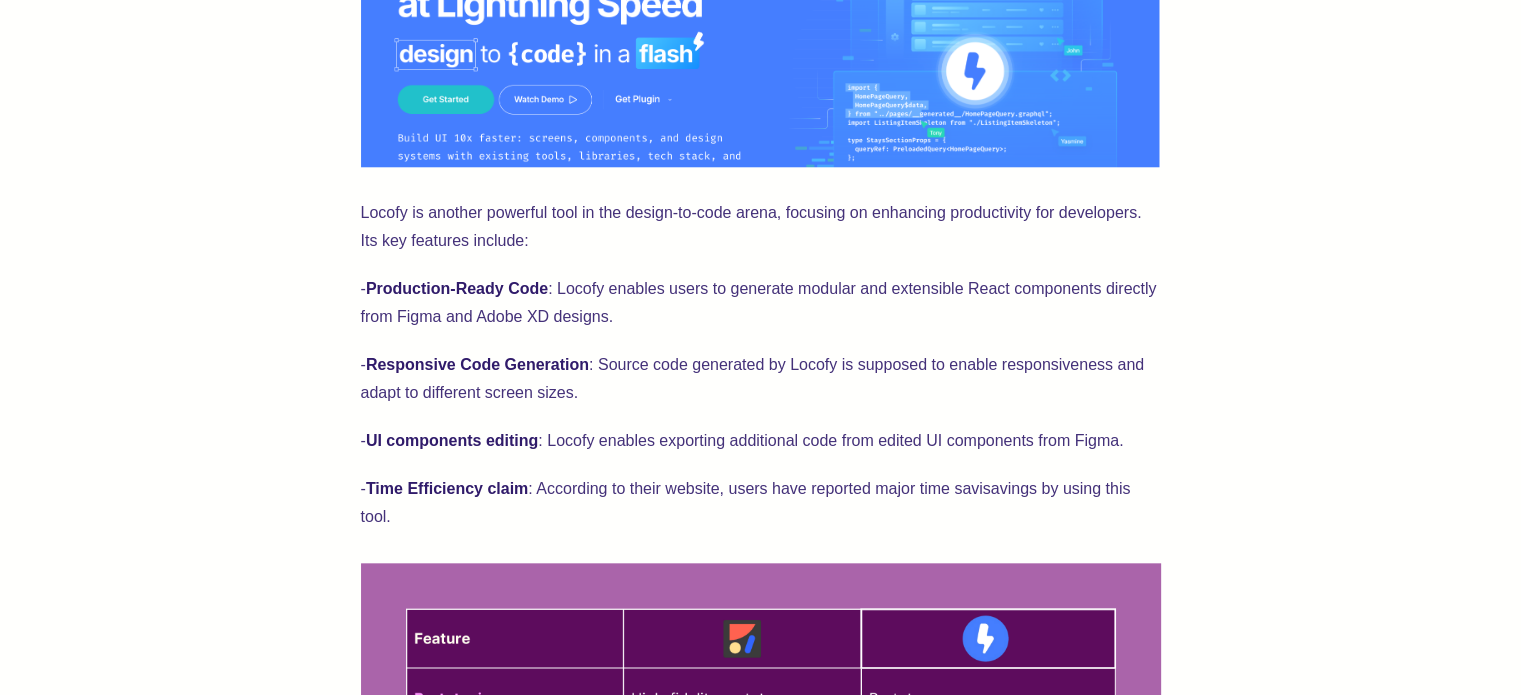 scroll, scrollTop: 1968, scrollLeft: 0, axis: vertical 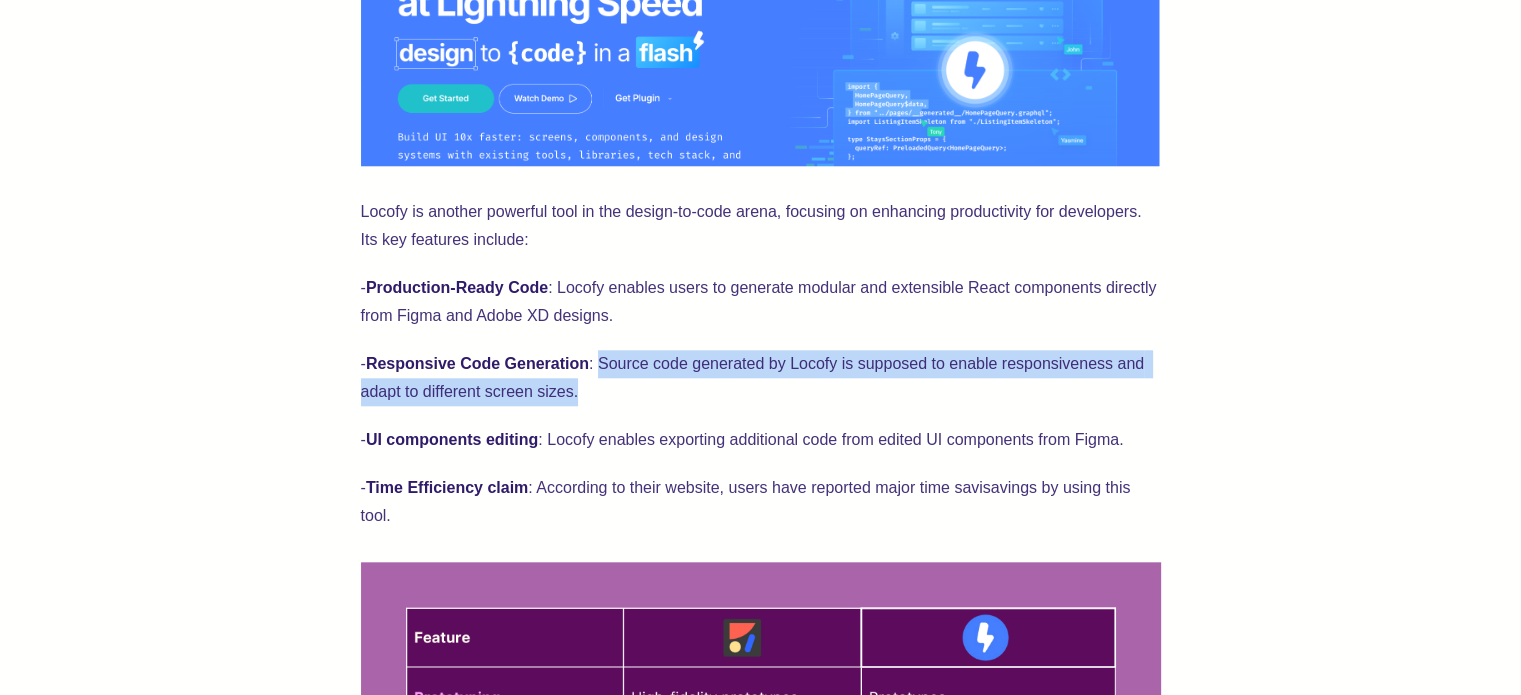 drag, startPoint x: 601, startPoint y: 362, endPoint x: 622, endPoint y: 391, distance: 35.805027 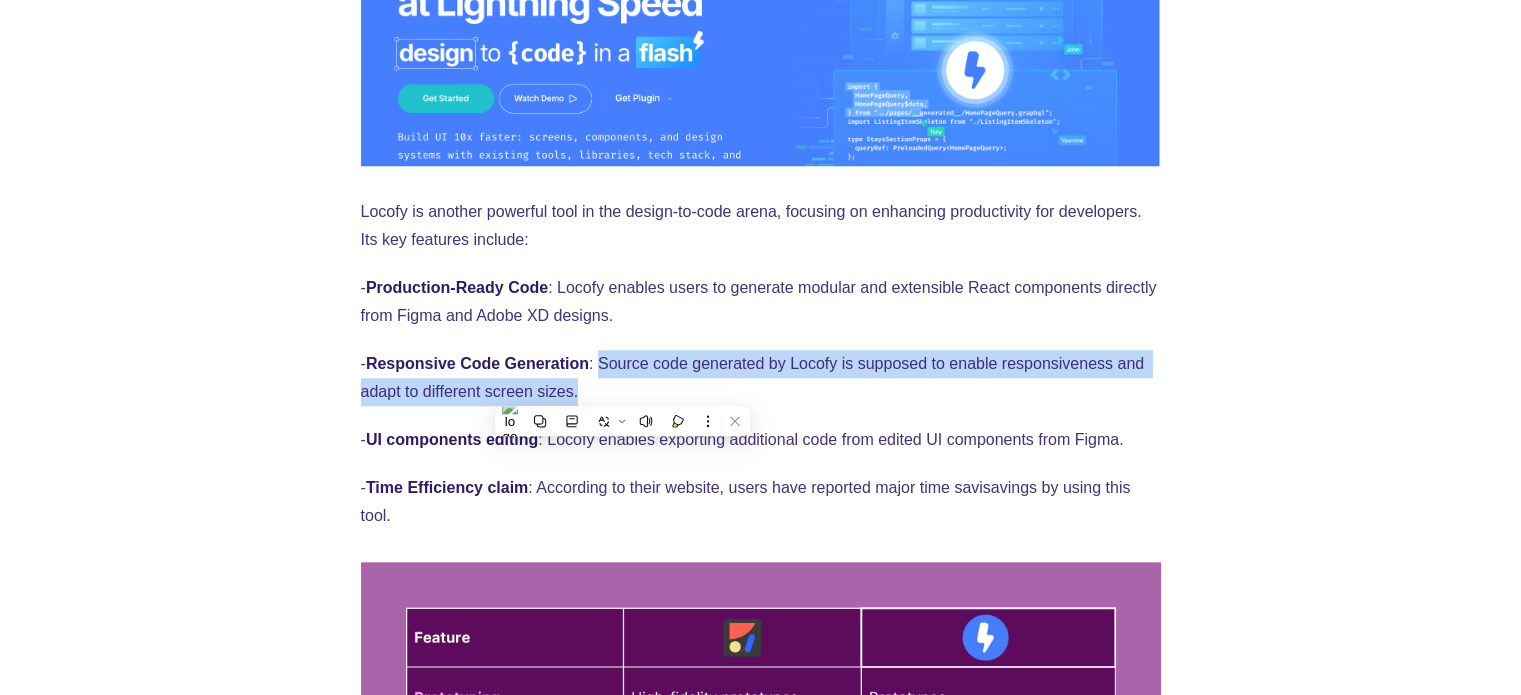 click on "-  Responsive Code Generation : Source code generated by Locofy is supposed to enable responsiveness and adapt to different screen sizes." at bounding box center (761, 378) 